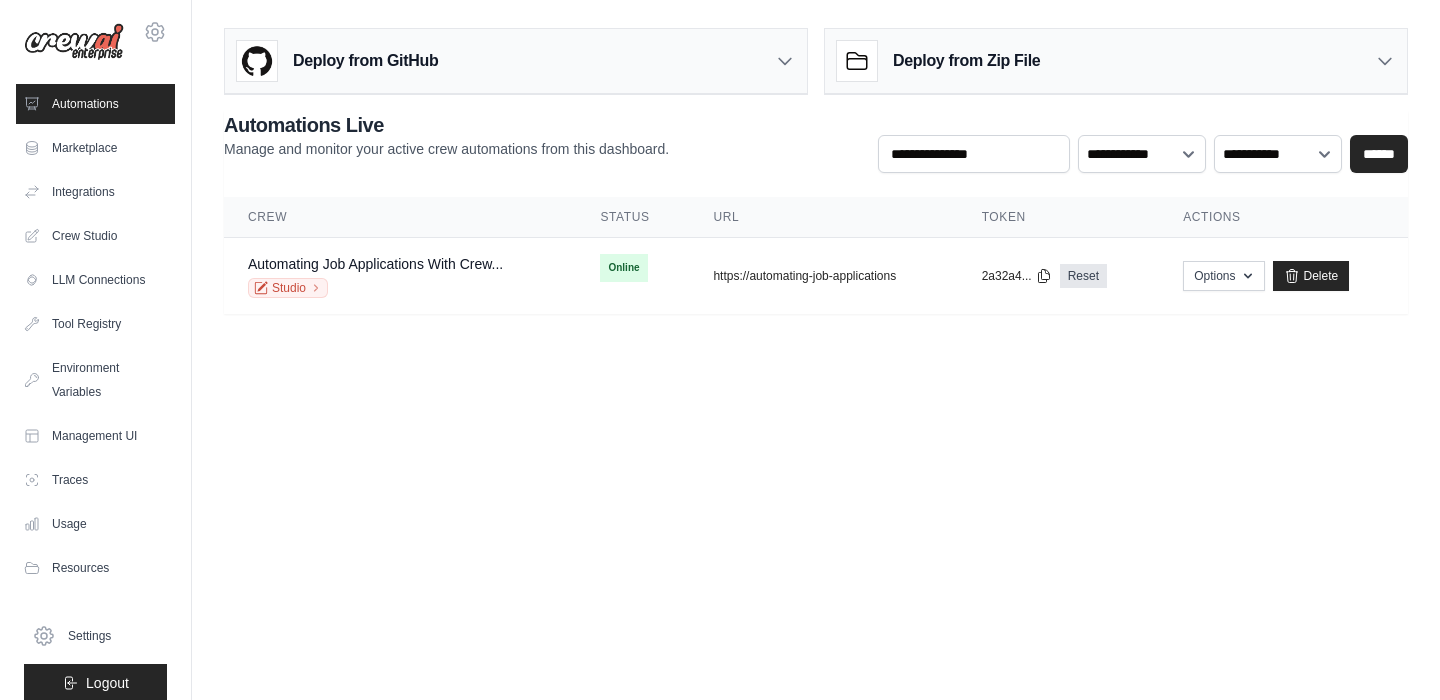 scroll, scrollTop: 0, scrollLeft: 0, axis: both 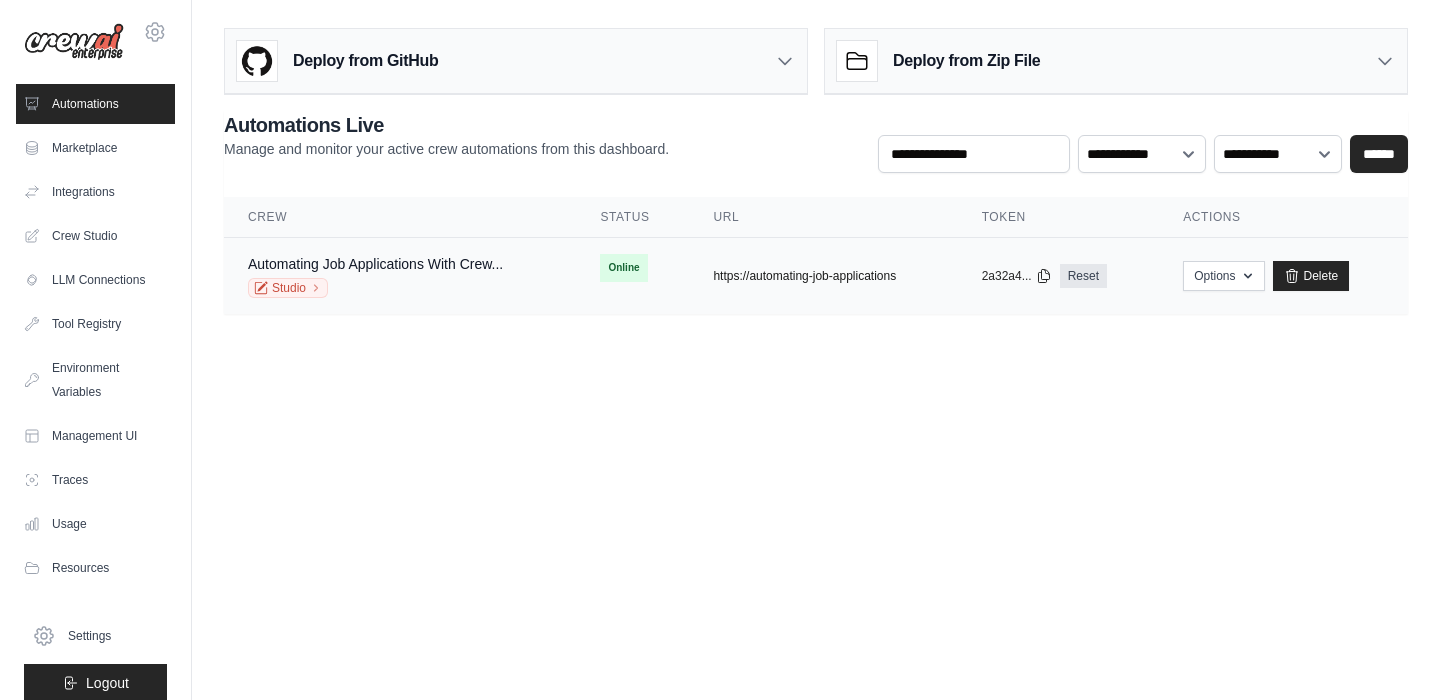 click on "https://automating-job-applications" at bounding box center (804, 276) 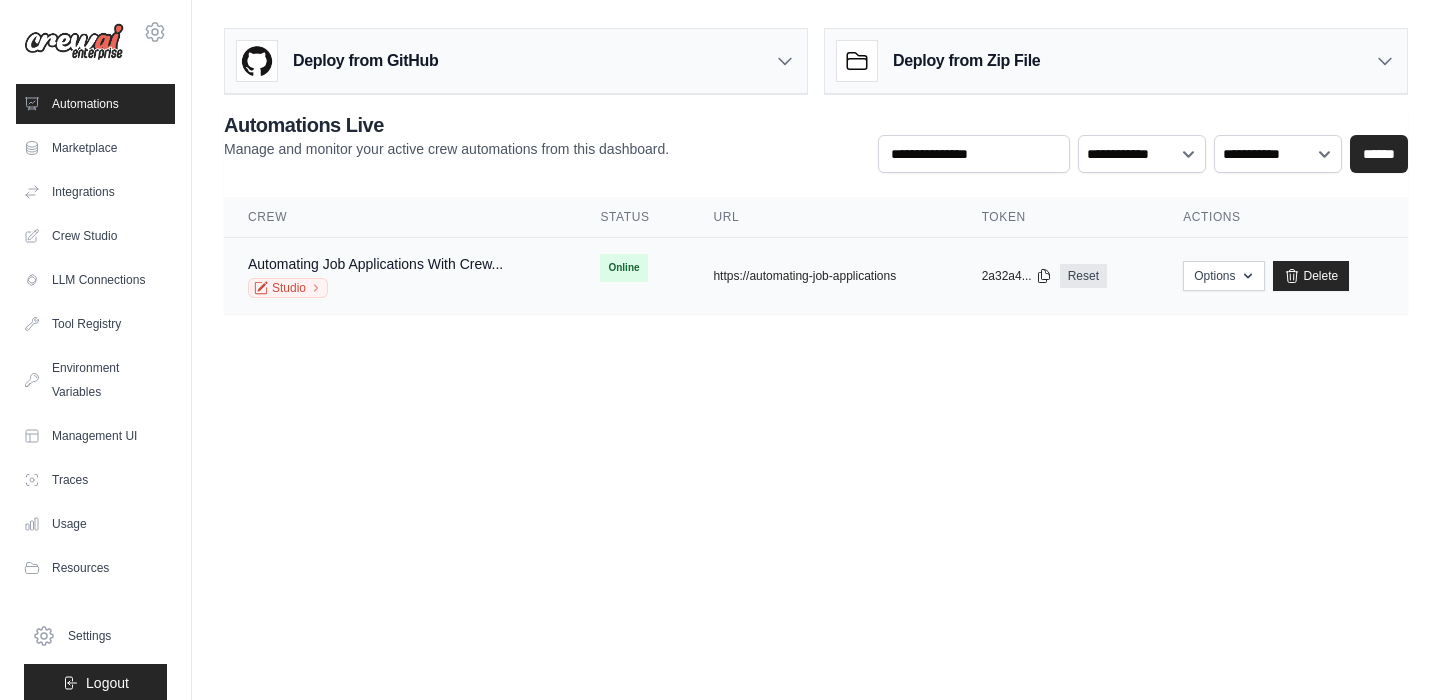 click on "Online" at bounding box center [623, 268] 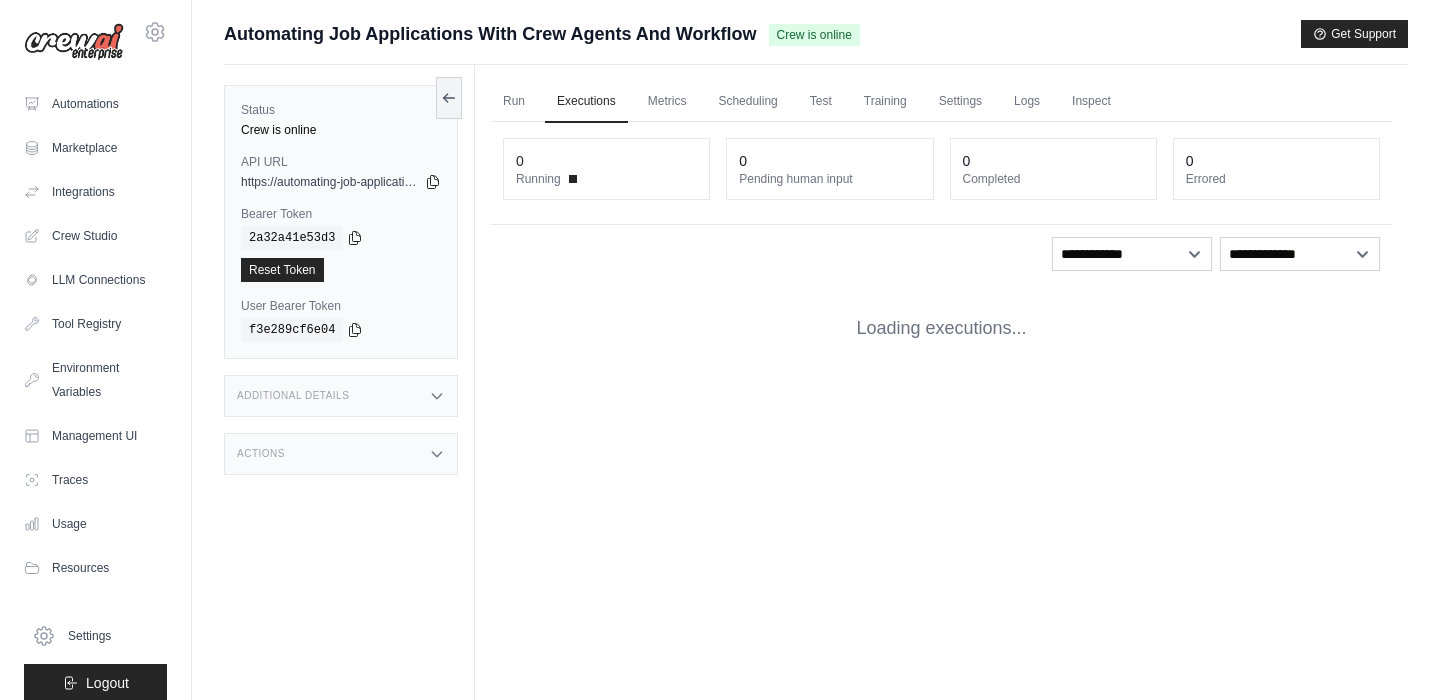 scroll, scrollTop: 0, scrollLeft: 0, axis: both 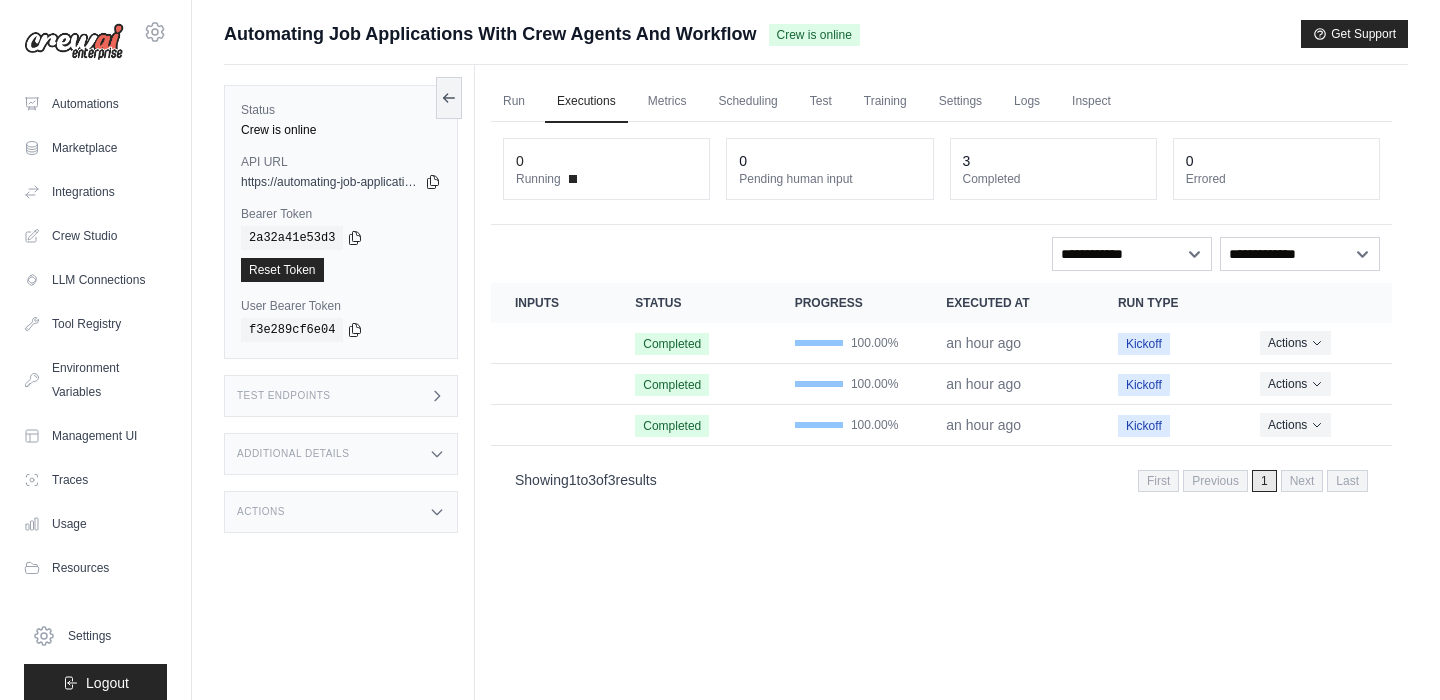 click on "0
Running" at bounding box center [606, 169] 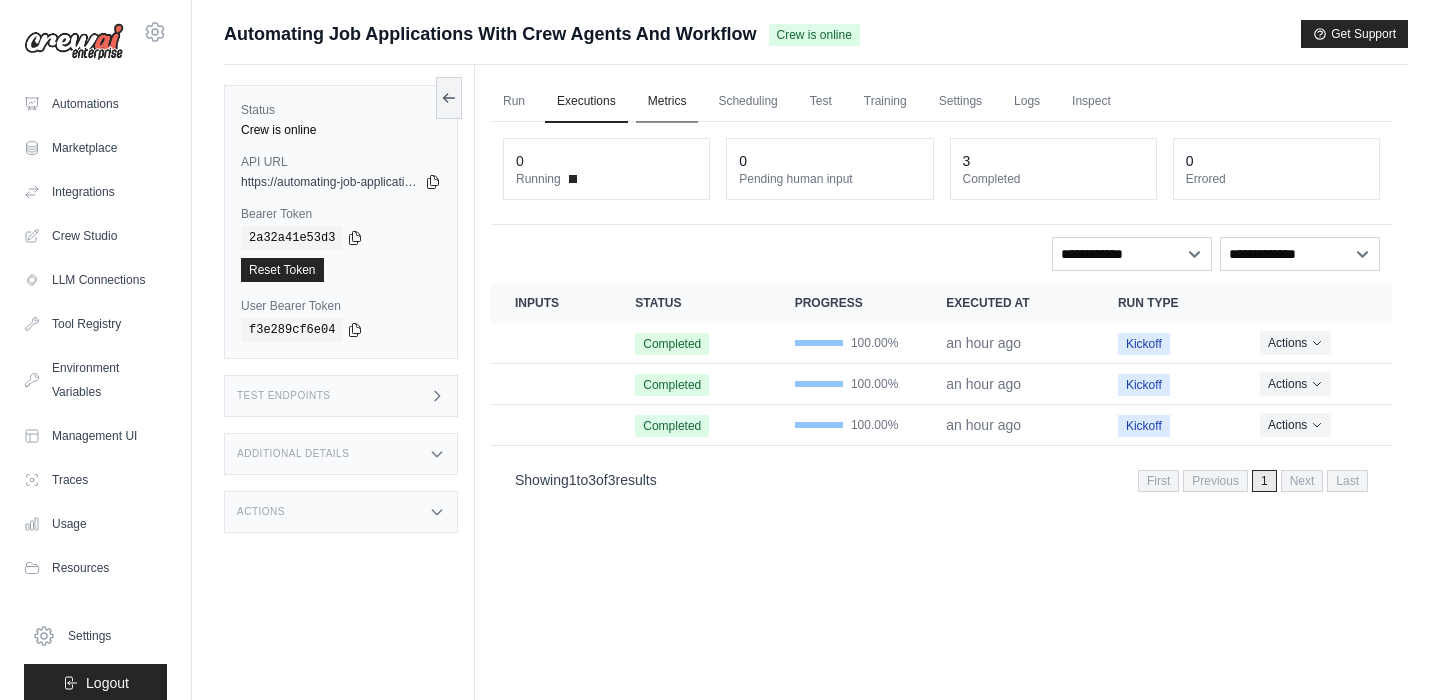 click on "Metrics" at bounding box center [667, 102] 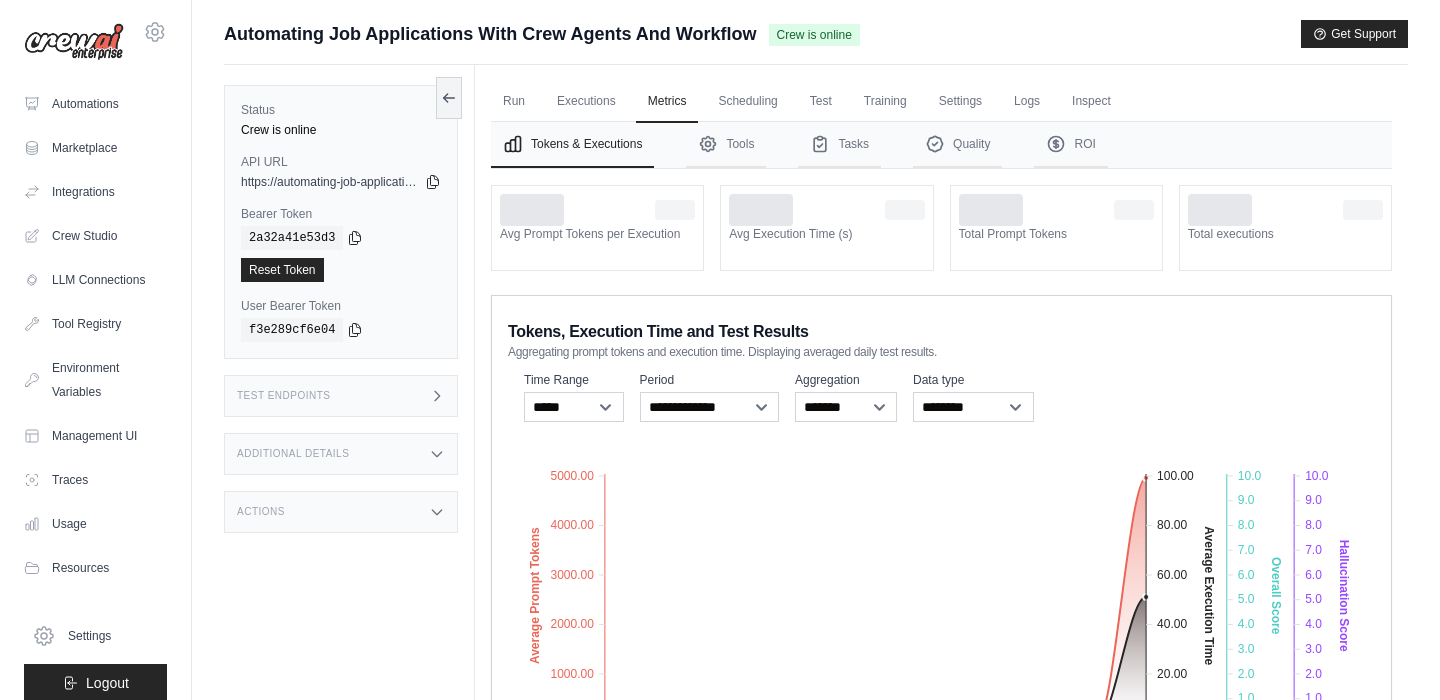 click at bounding box center [532, 210] 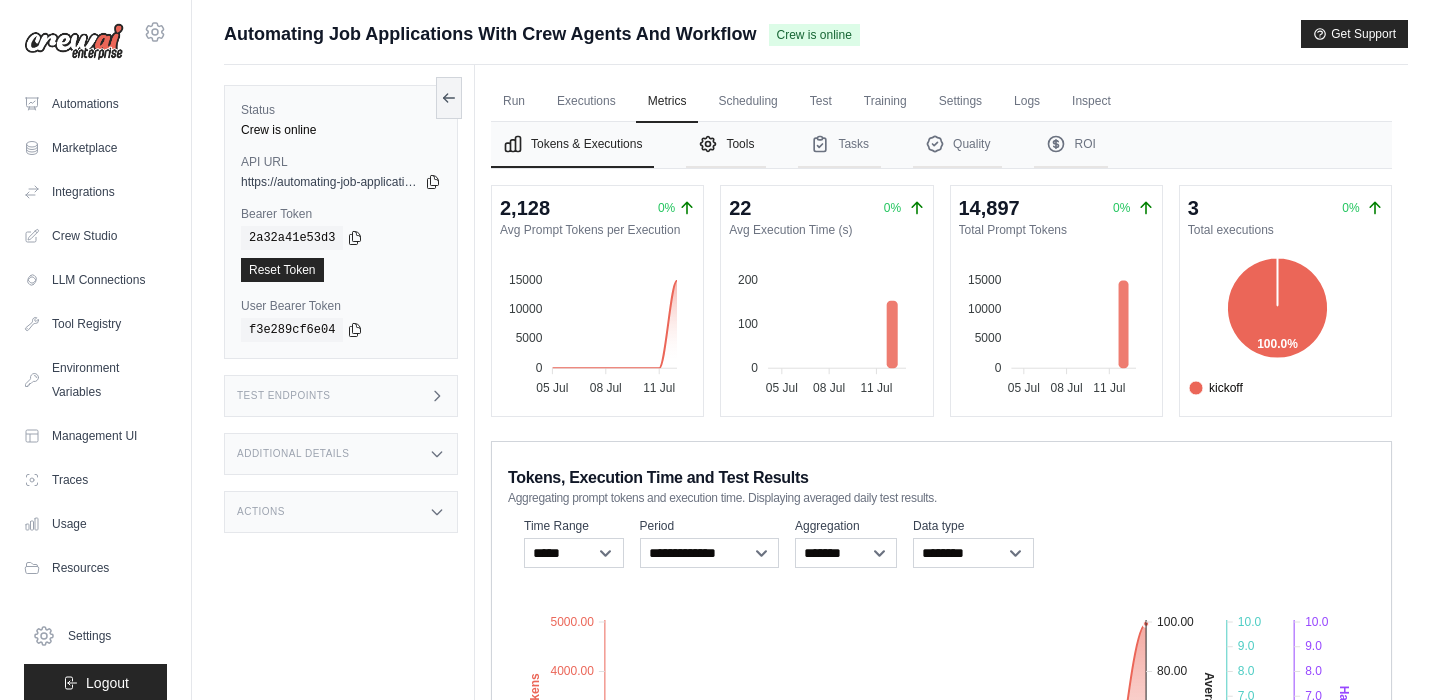 click on "Tools" at bounding box center [726, 145] 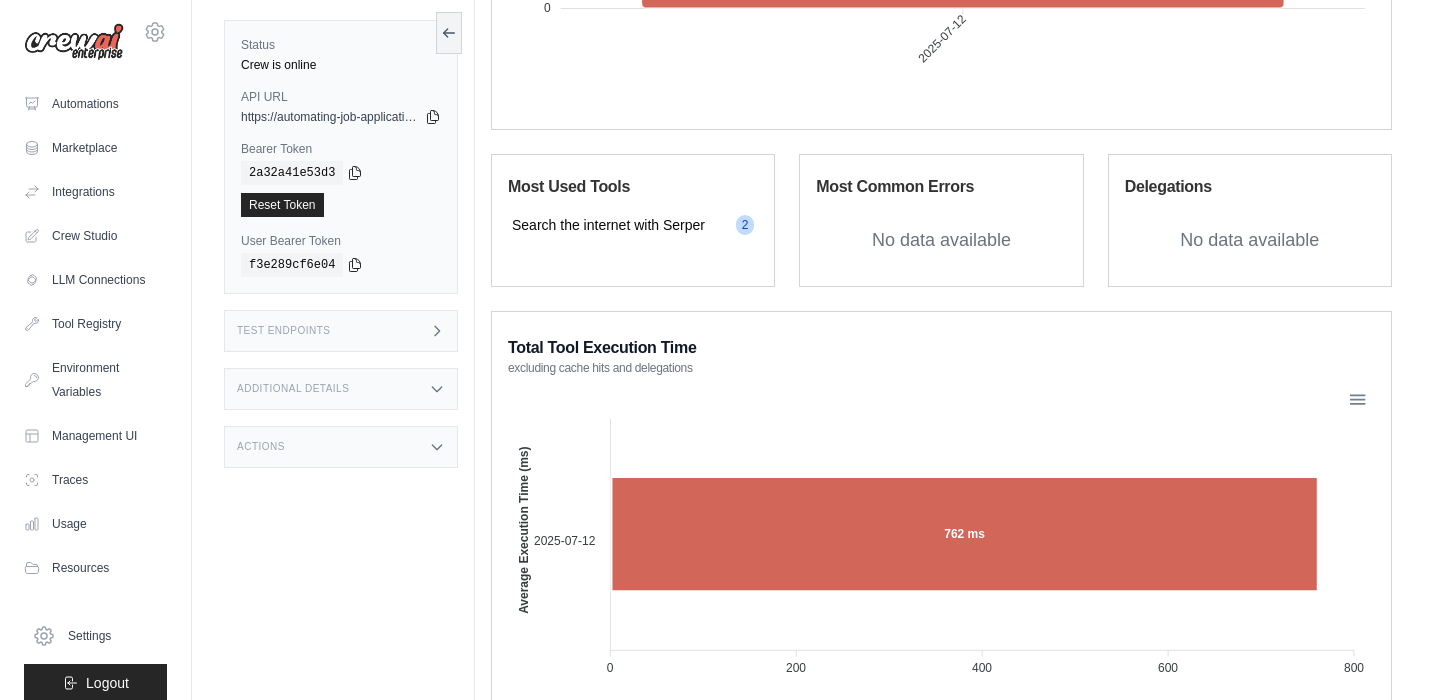 scroll, scrollTop: 1201, scrollLeft: 0, axis: vertical 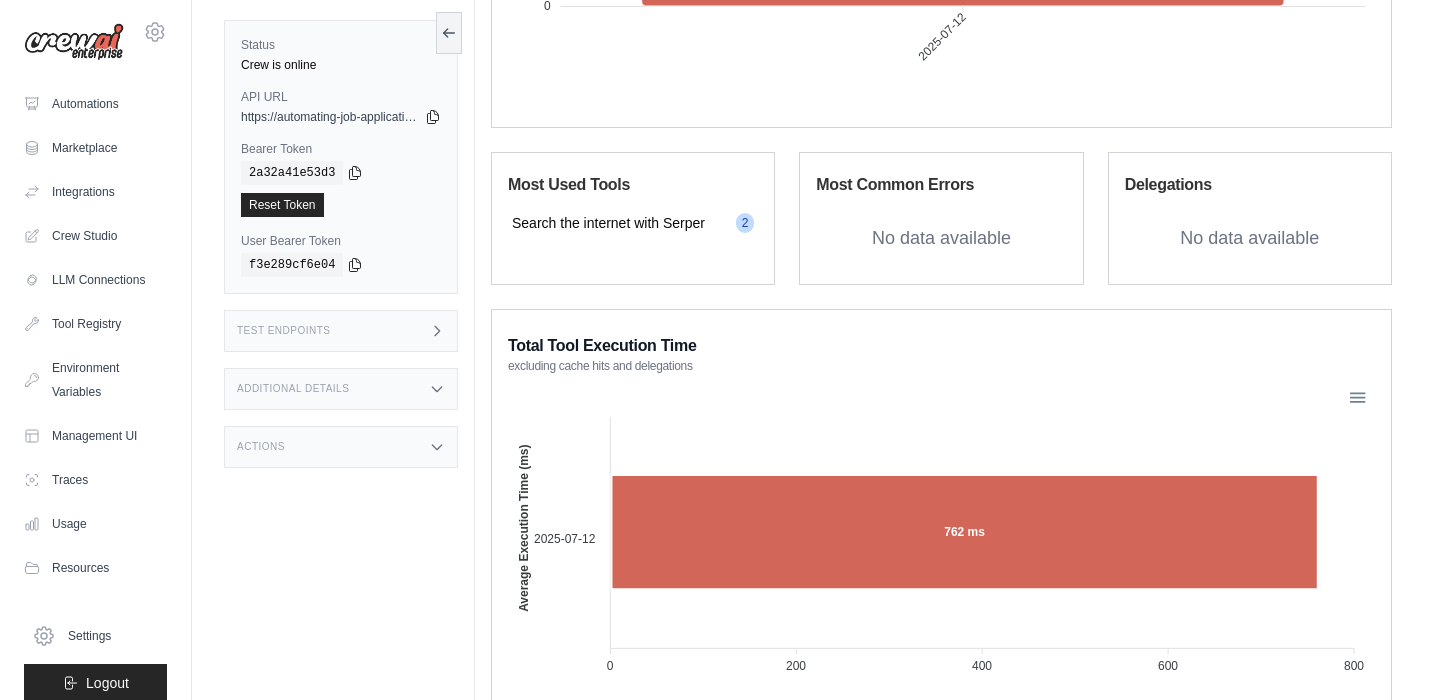 click on "Most Used Tools
Search the internet with Serper
2
Search the internet with Serper" at bounding box center [633, 218] 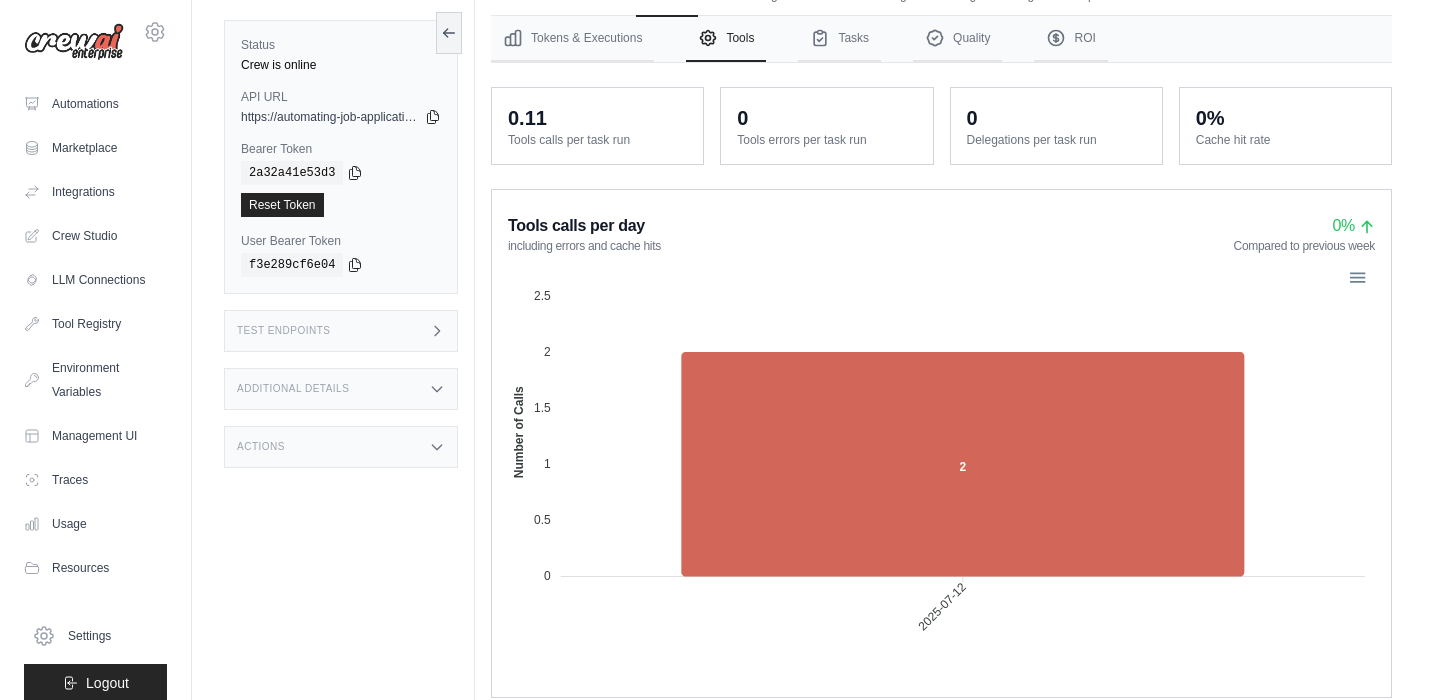 scroll, scrollTop: 0, scrollLeft: 0, axis: both 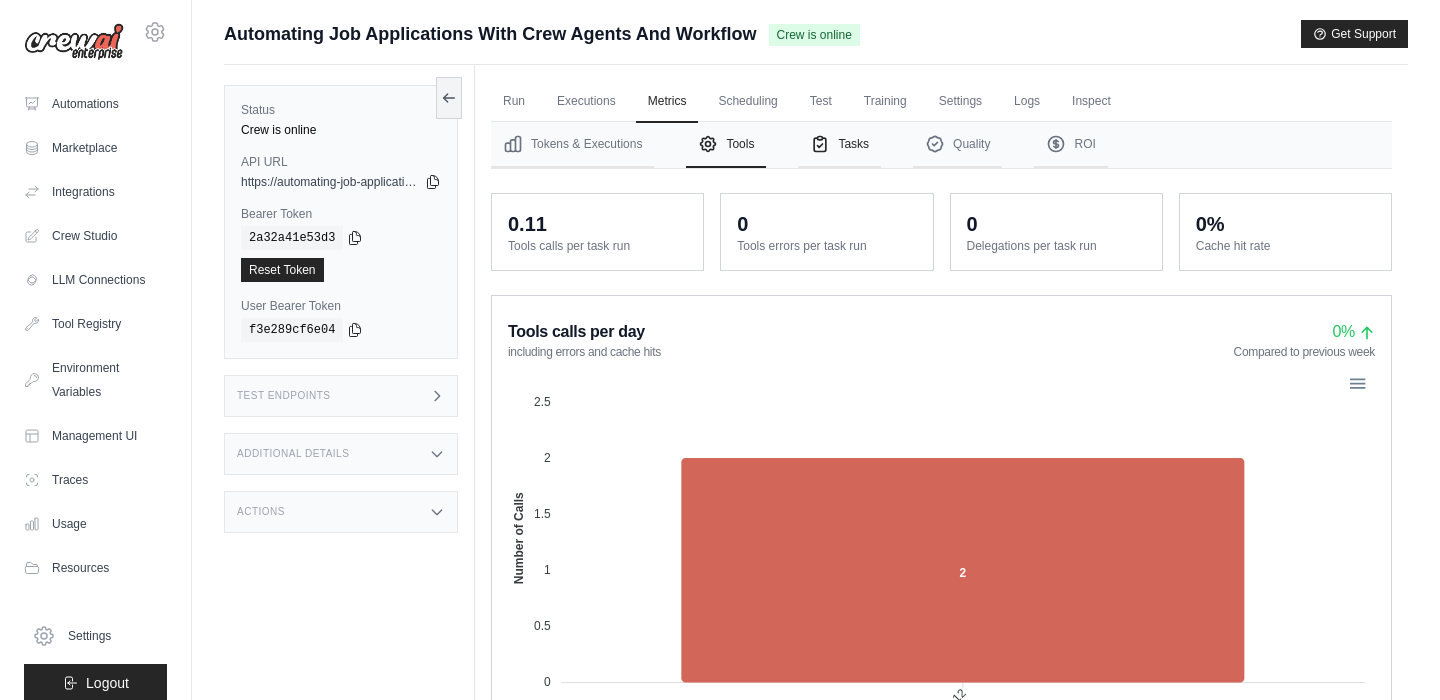 click on "Tasks" at bounding box center (839, 145) 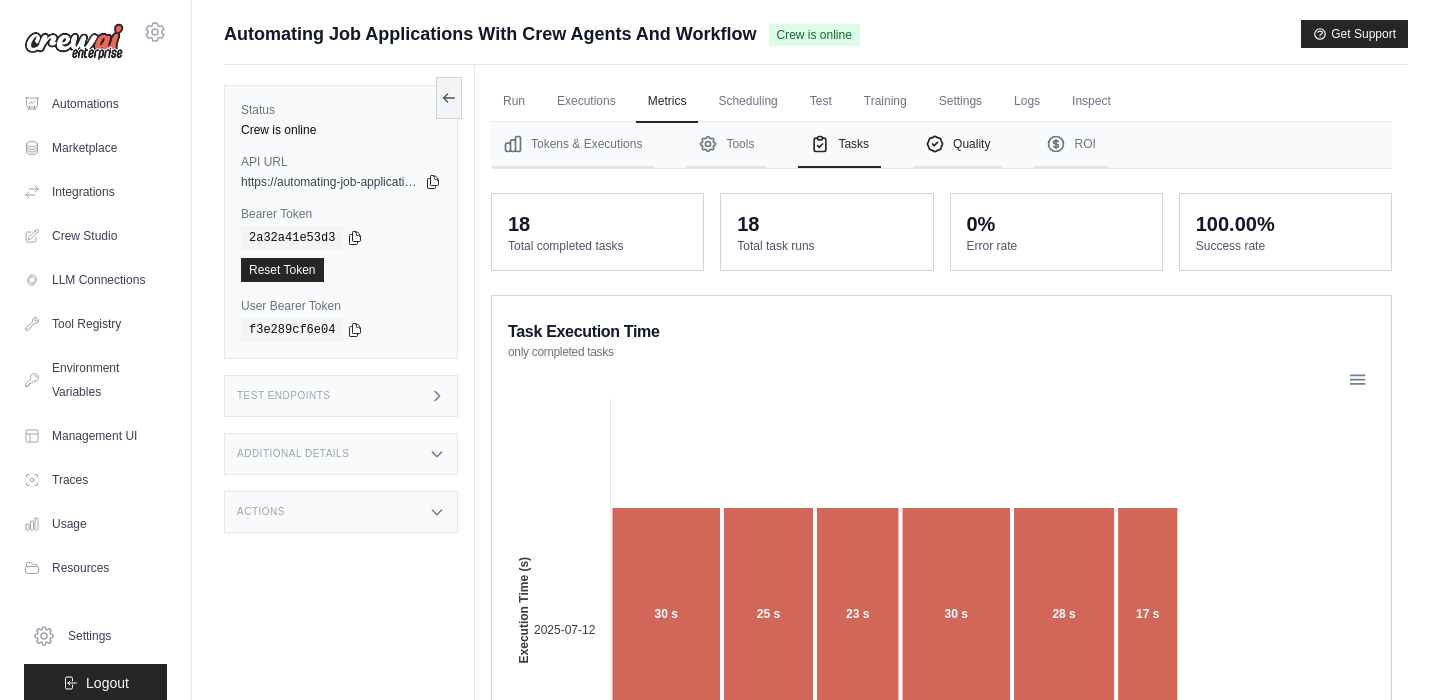 click on "Quality" at bounding box center (957, 145) 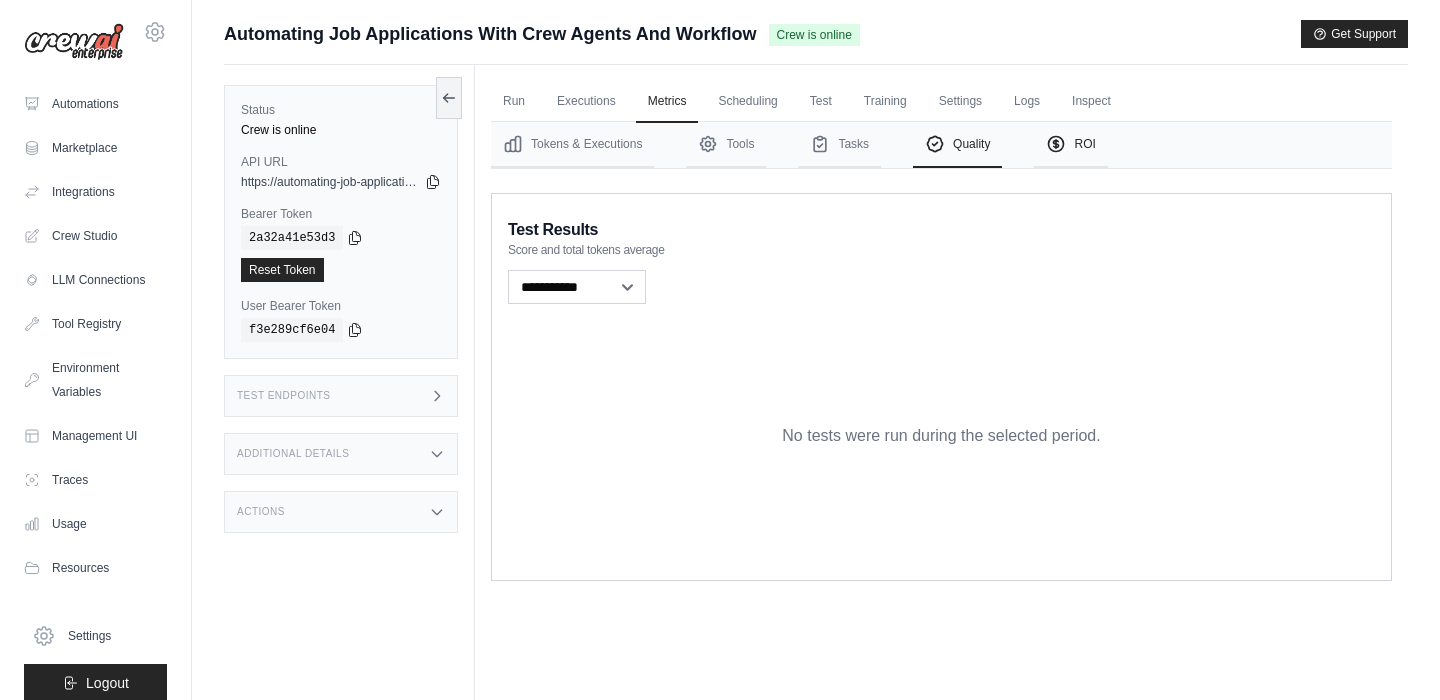 click on "ROI" at bounding box center [1070, 145] 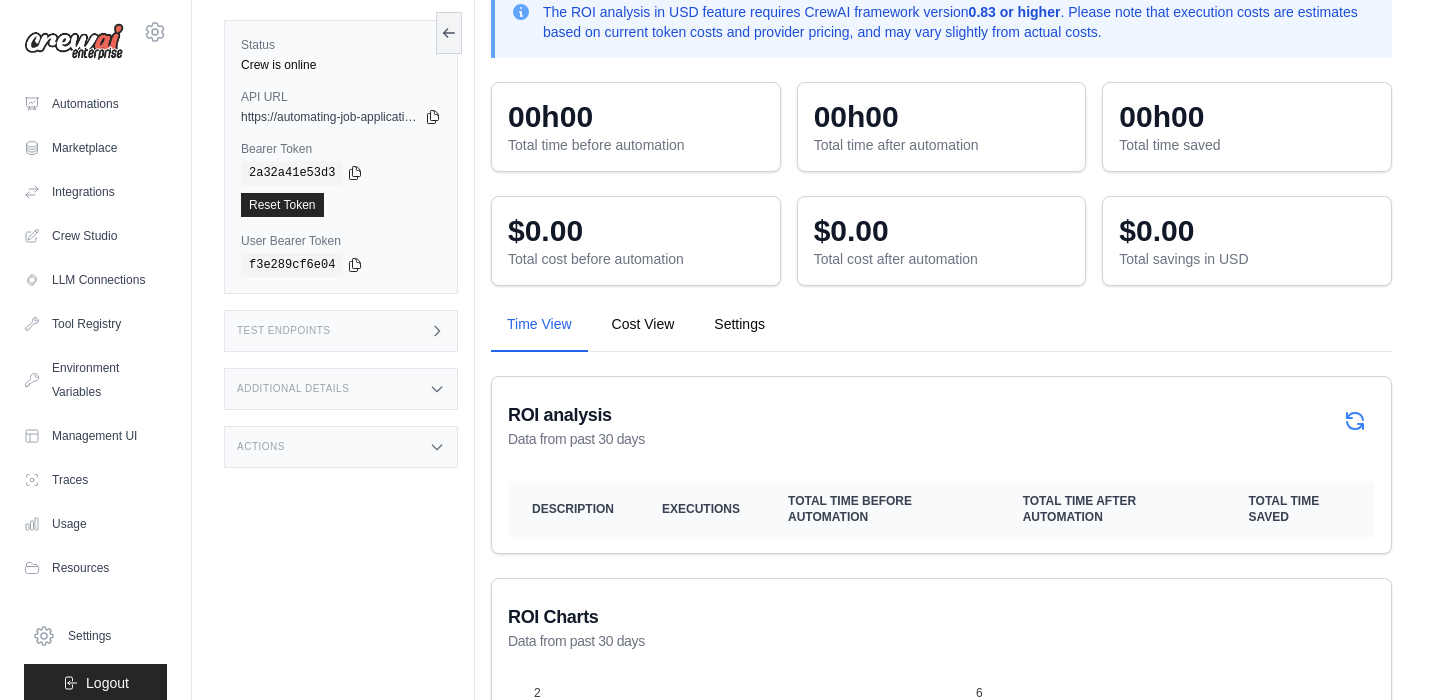scroll, scrollTop: 0, scrollLeft: 0, axis: both 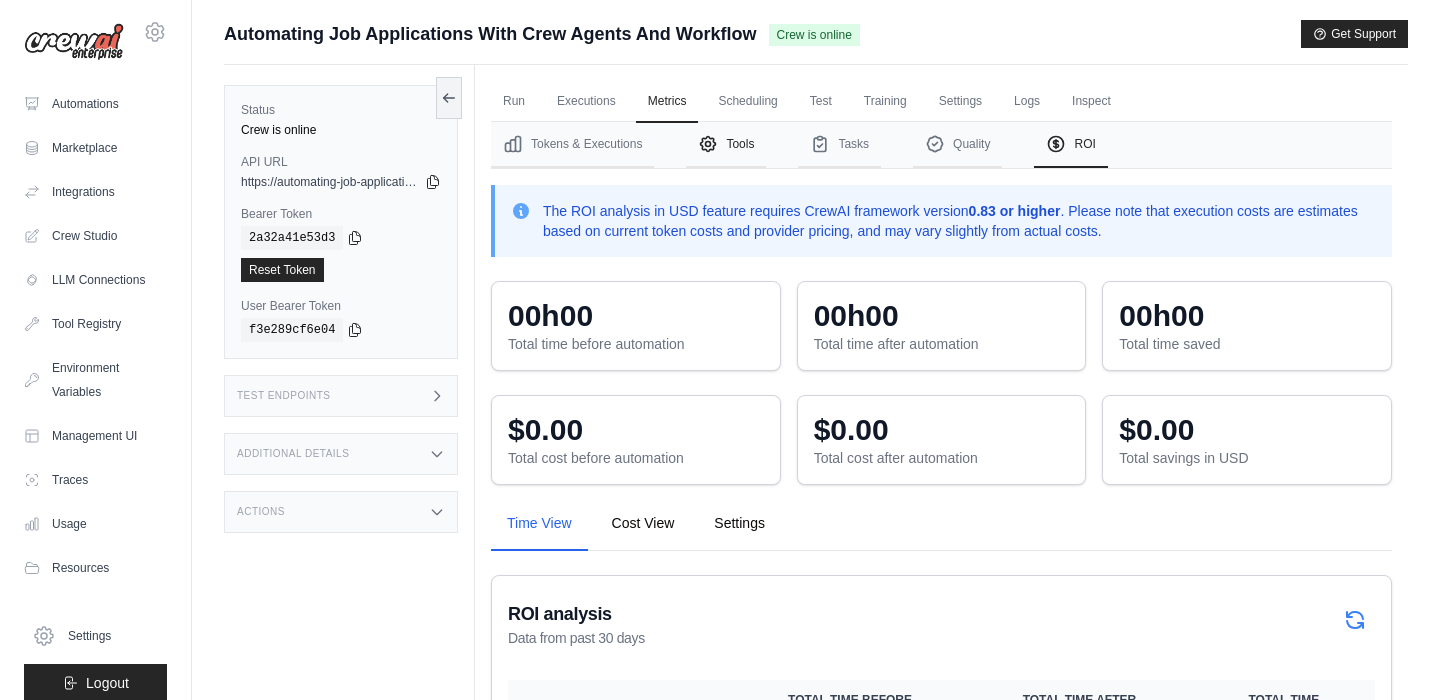 click on "Tools" at bounding box center (726, 145) 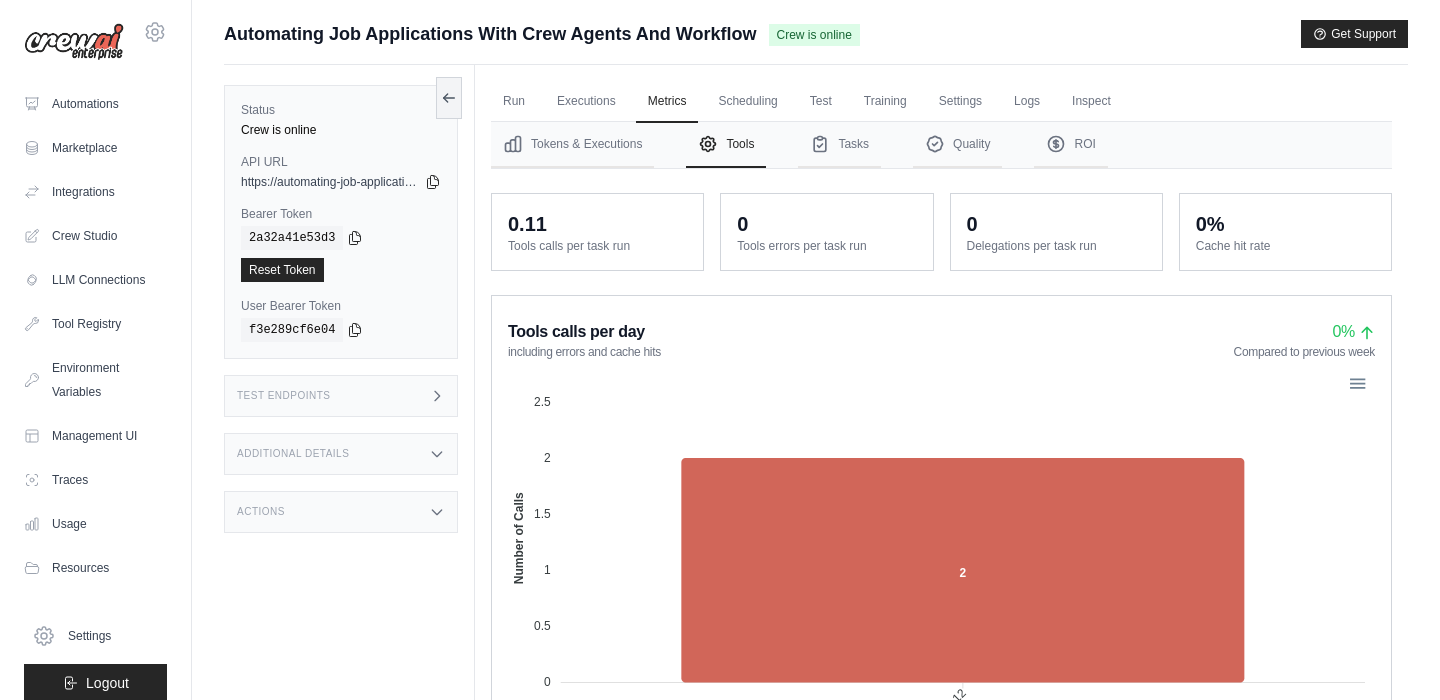 click on "Tools calls per task run" at bounding box center (597, 246) 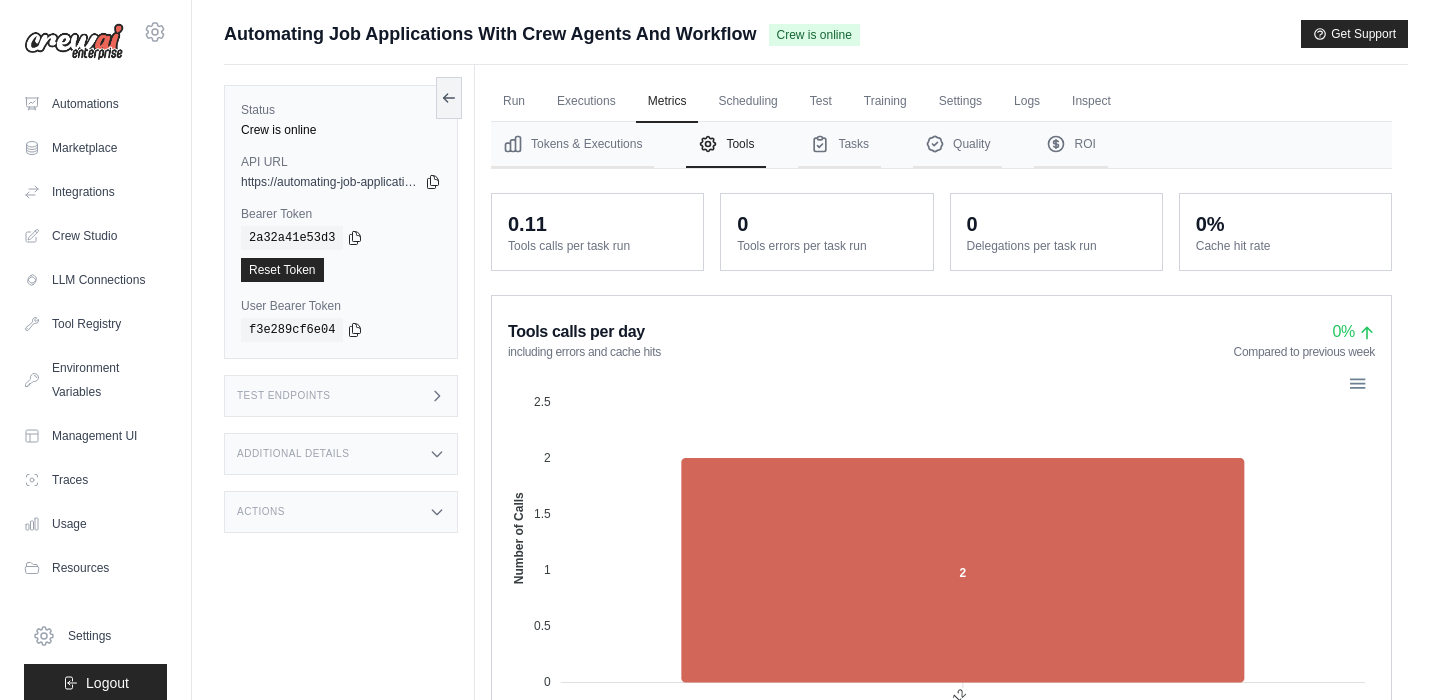 click on "Additional Details" at bounding box center (341, 454) 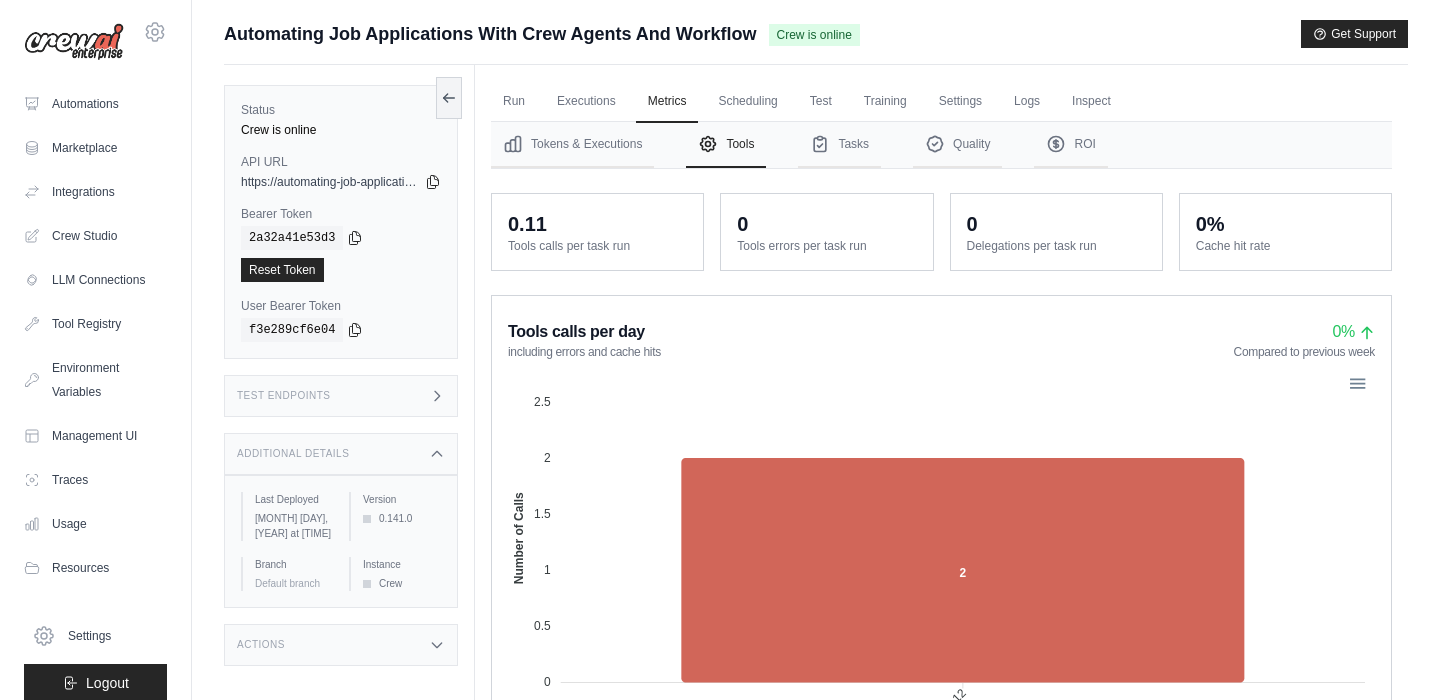 click on "Additional Details" at bounding box center [341, 454] 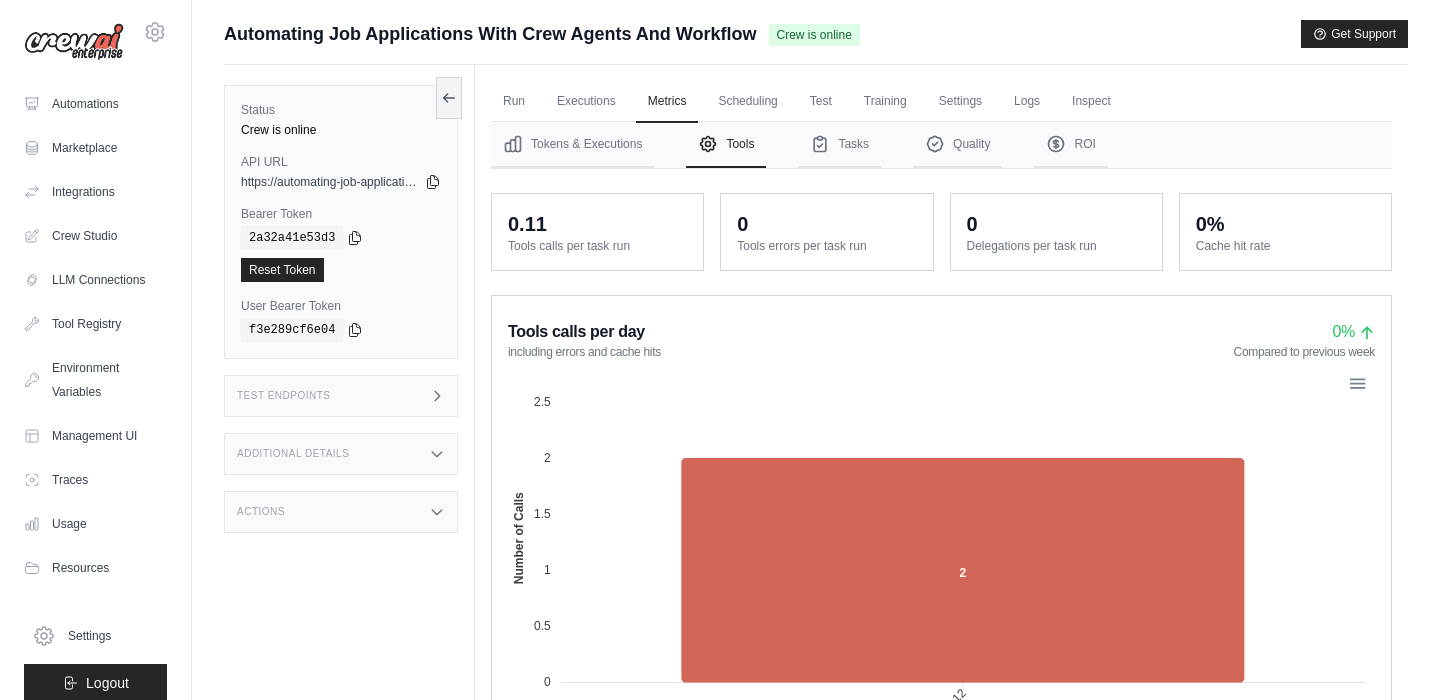click on "Actions" at bounding box center (341, 512) 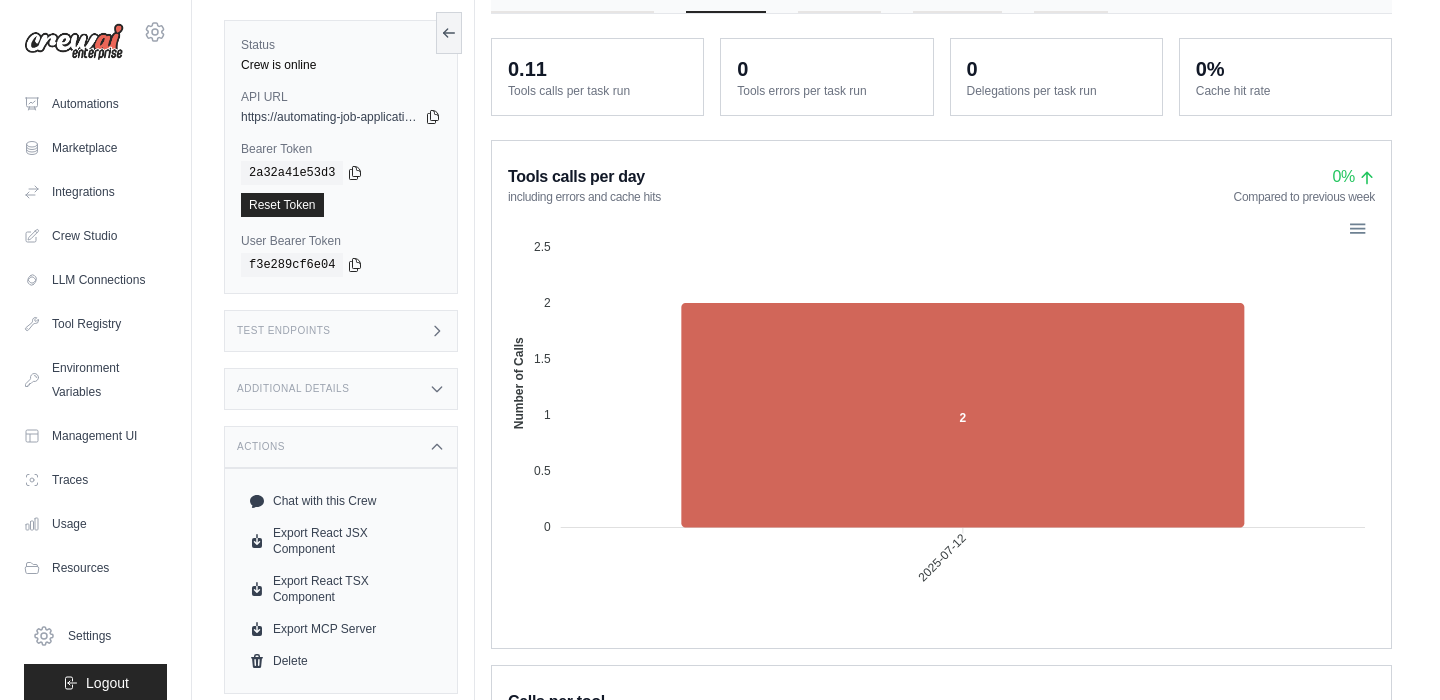 scroll, scrollTop: 173, scrollLeft: 0, axis: vertical 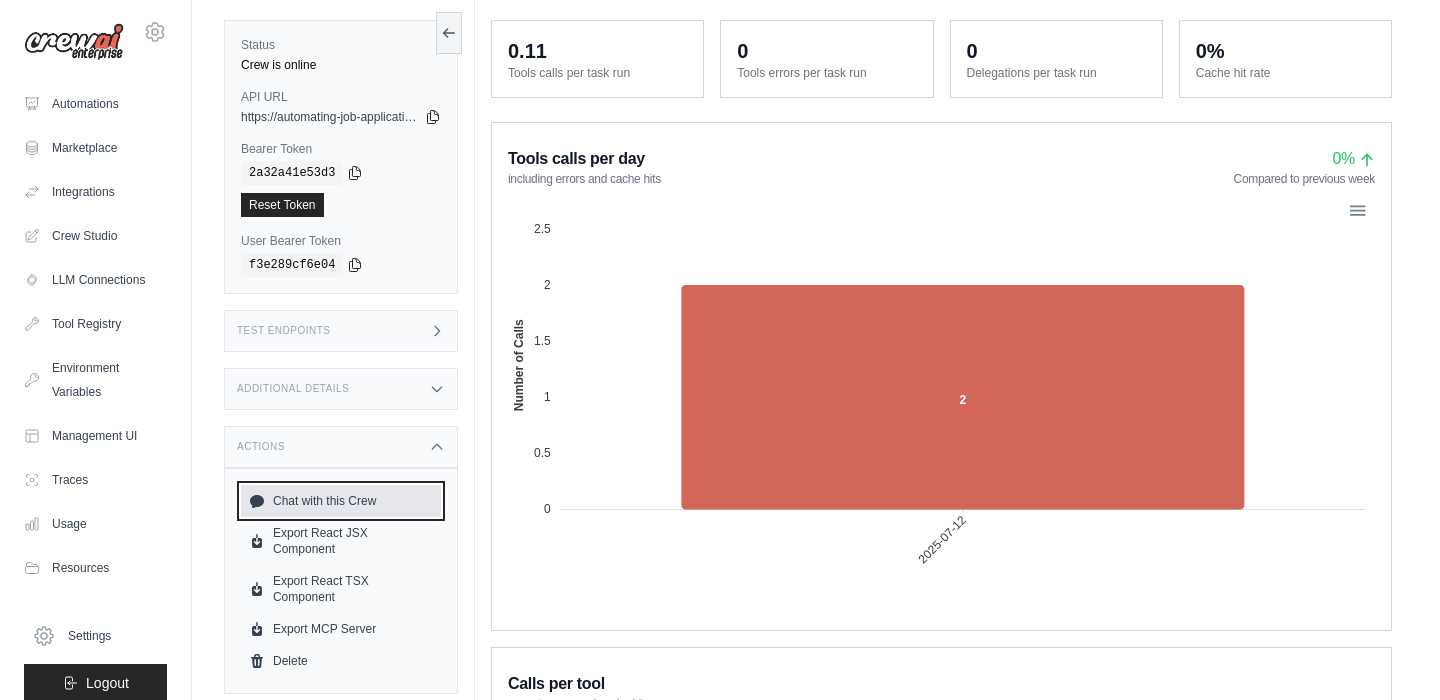 click on "Chat with this
Crew" at bounding box center (341, 501) 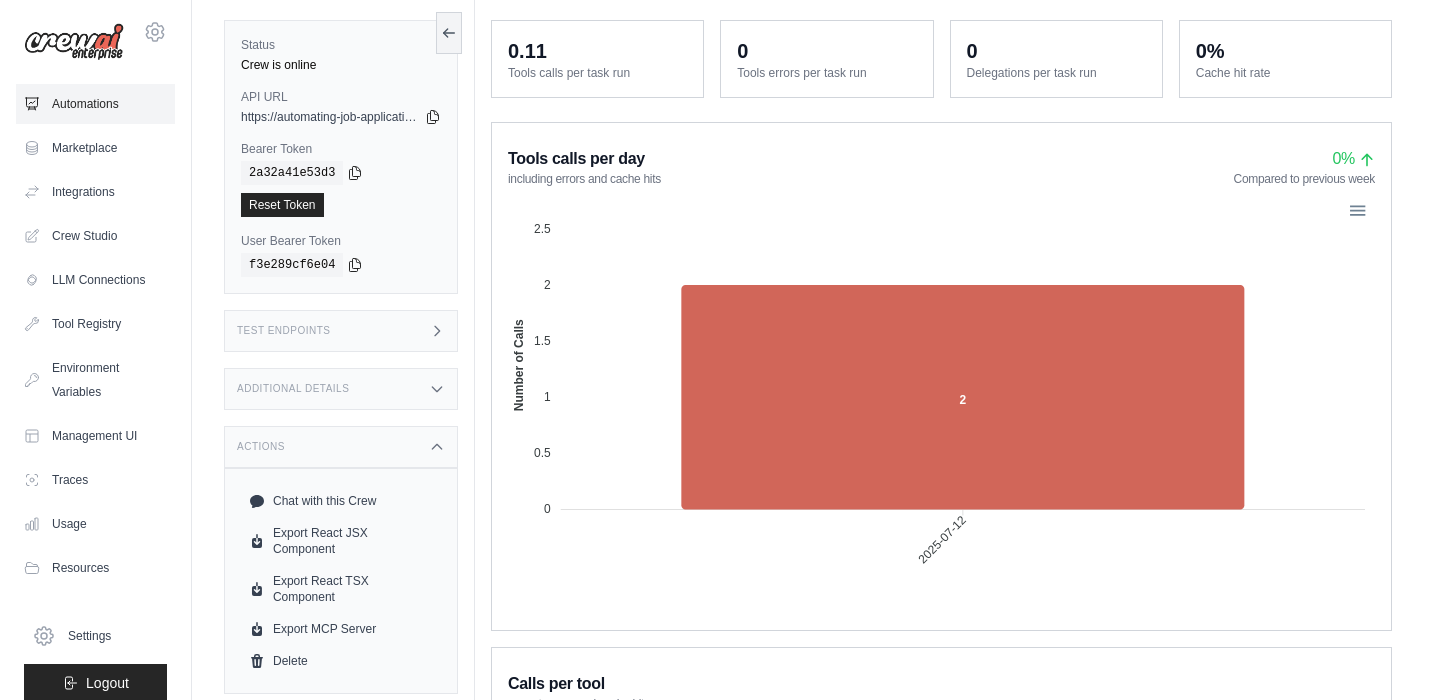 click on "Automations" at bounding box center [95, 104] 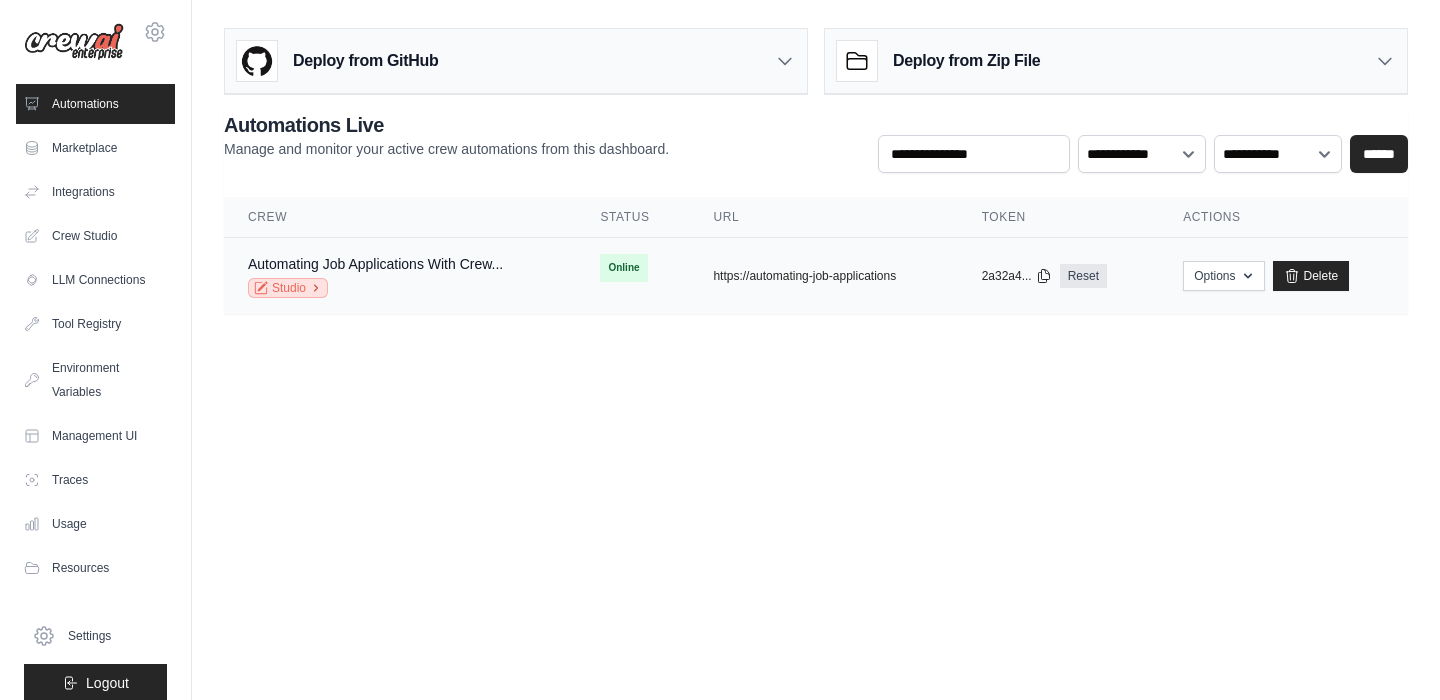 click 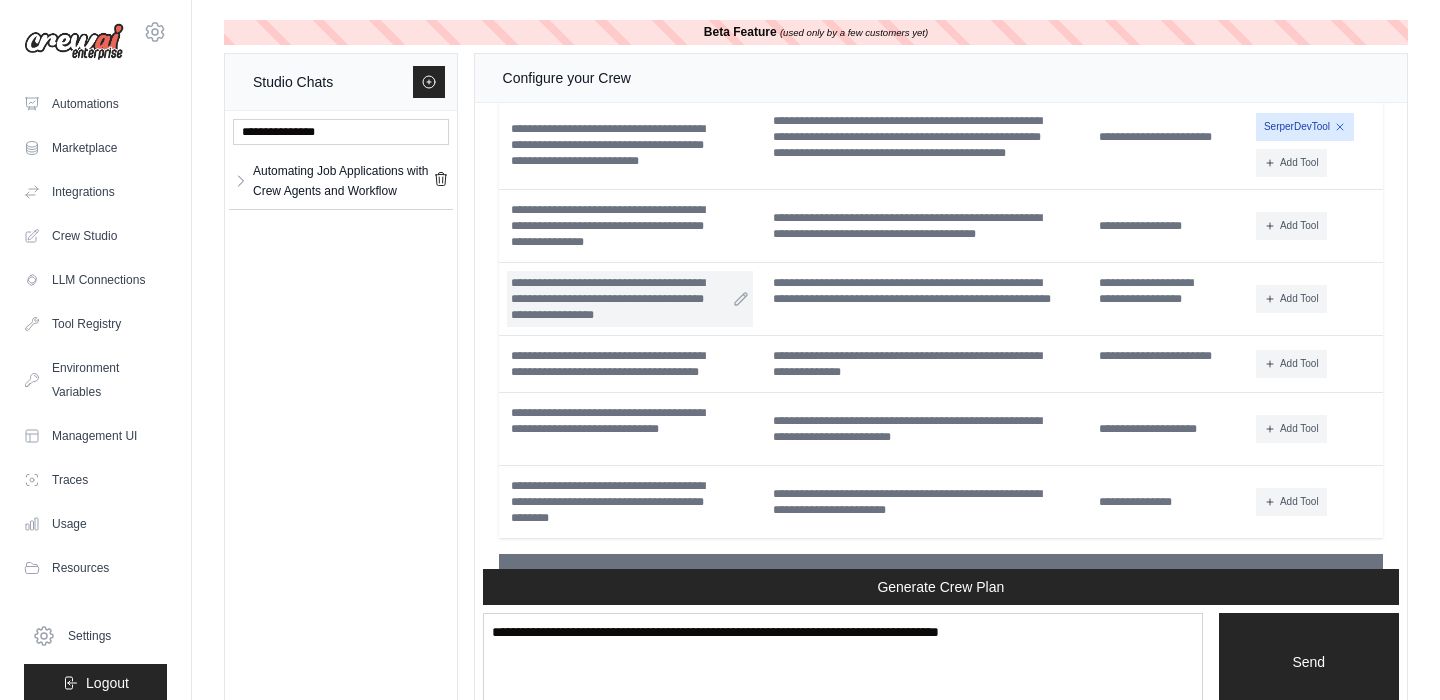 scroll, scrollTop: 14467, scrollLeft: 0, axis: vertical 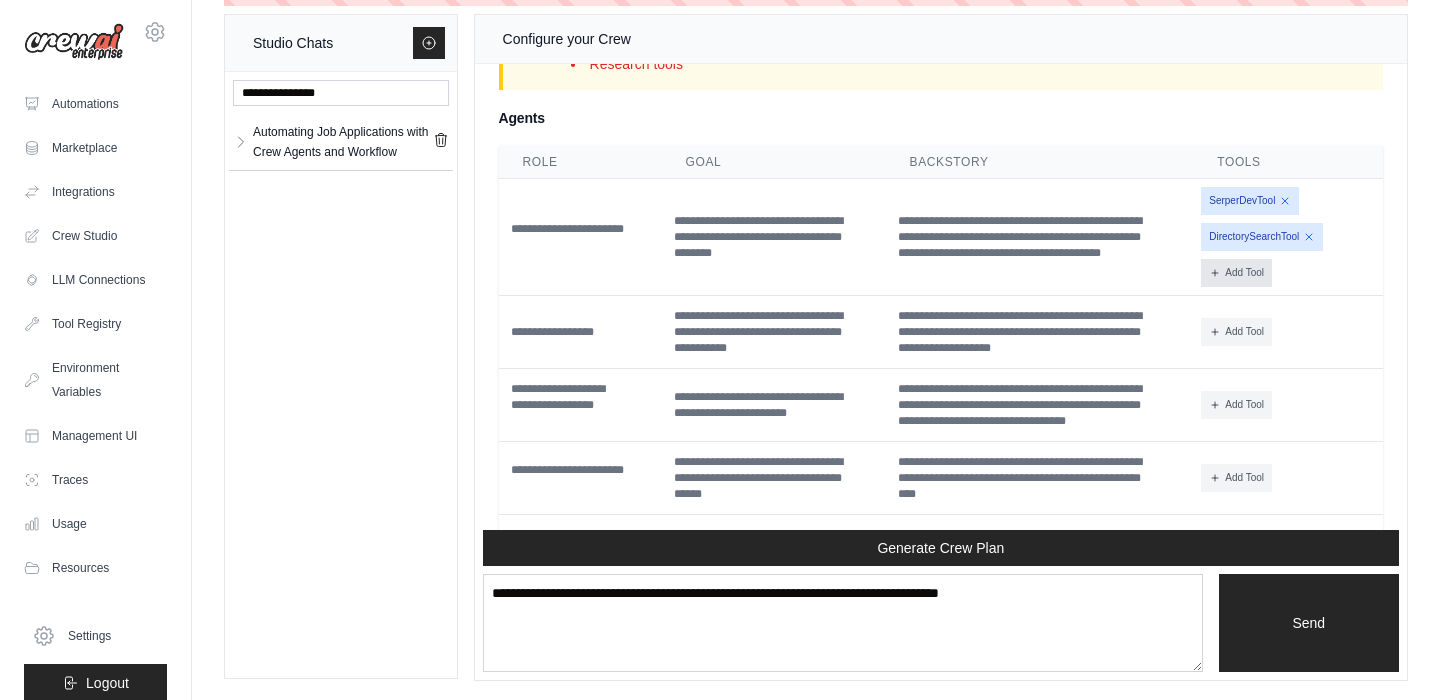 click on "Add Tool" at bounding box center (1236, 273) 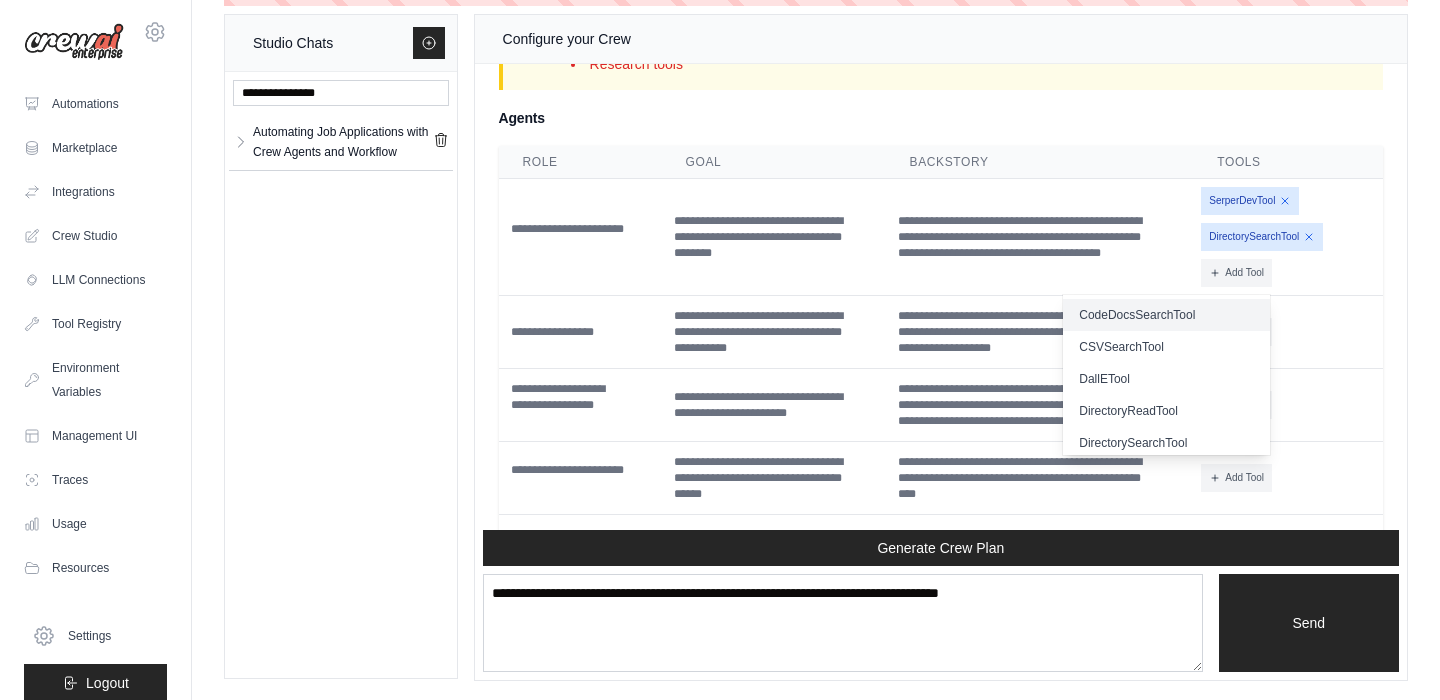 click on "CodeDocsSearchTool" at bounding box center [1166, 315] 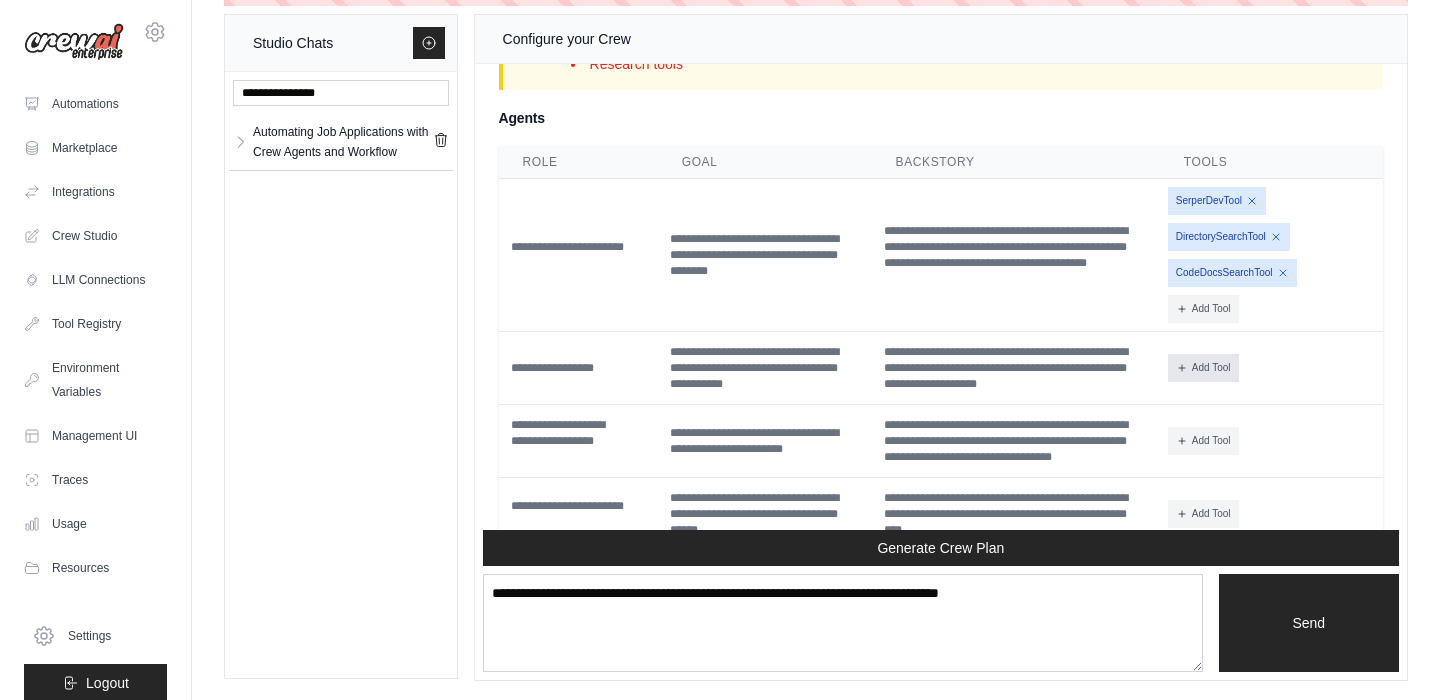 click on "Add Tool" at bounding box center (1203, 368) 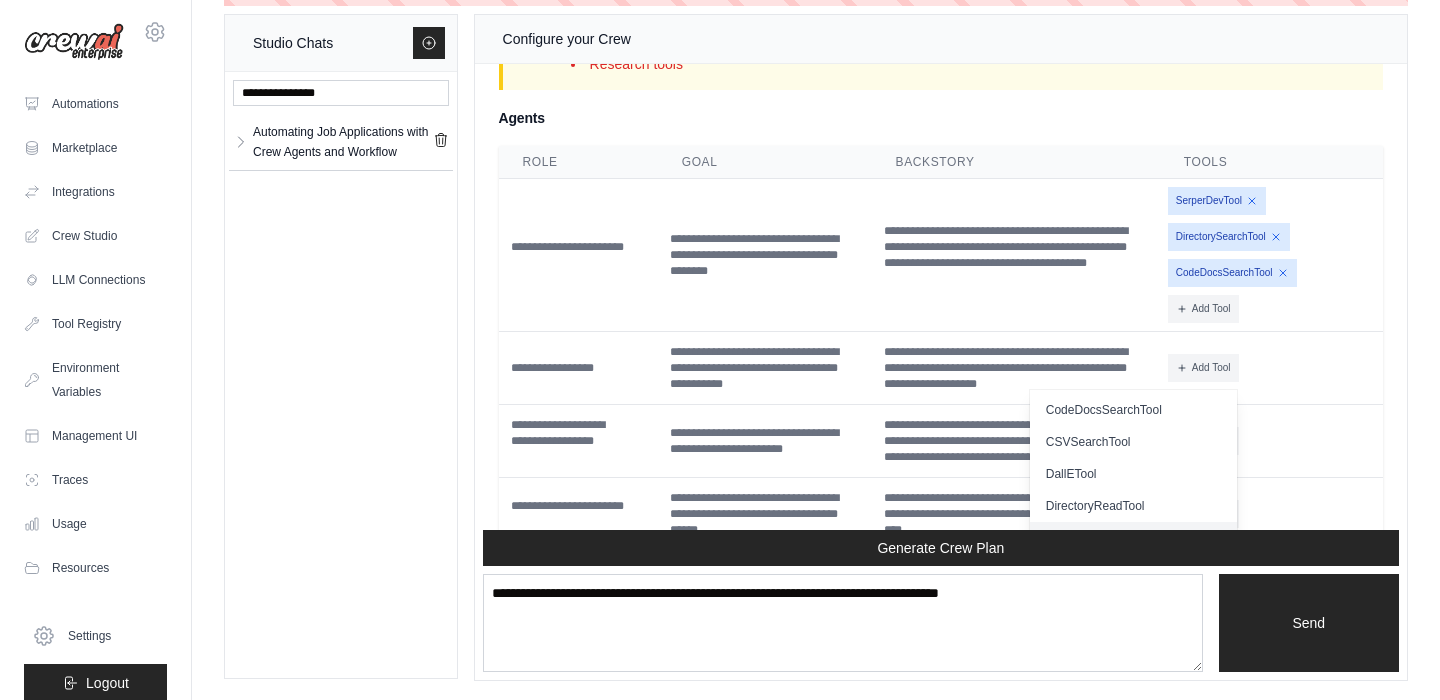 click on "DirectorySearchTool" at bounding box center (1133, 538) 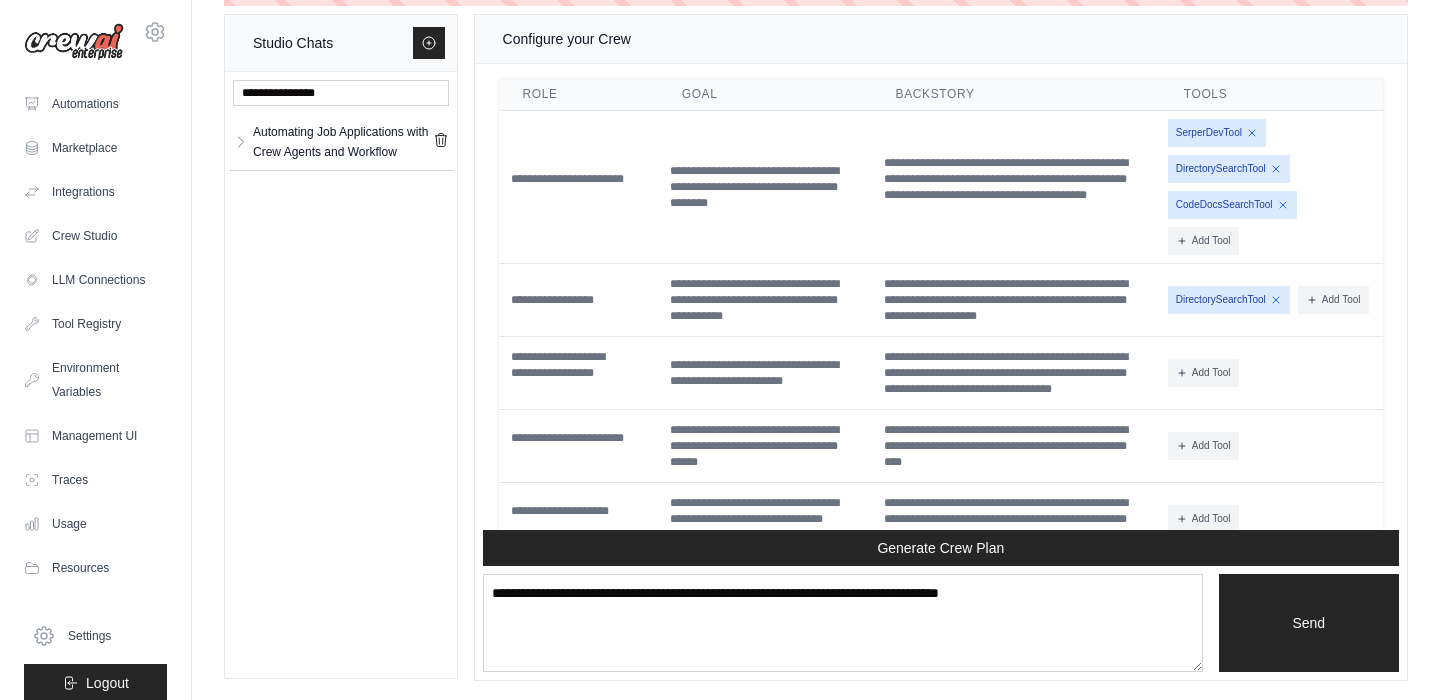 scroll, scrollTop: 13871, scrollLeft: 0, axis: vertical 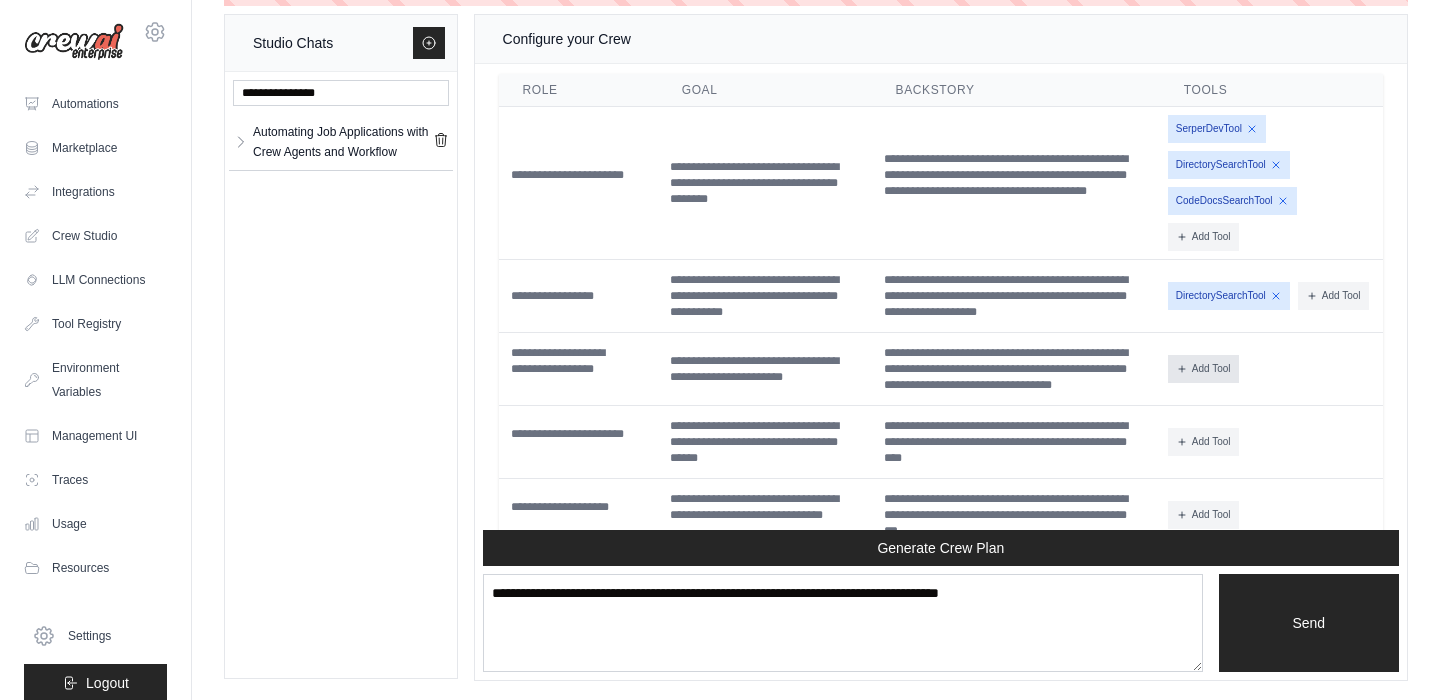 click on "Add Tool" at bounding box center (1203, 369) 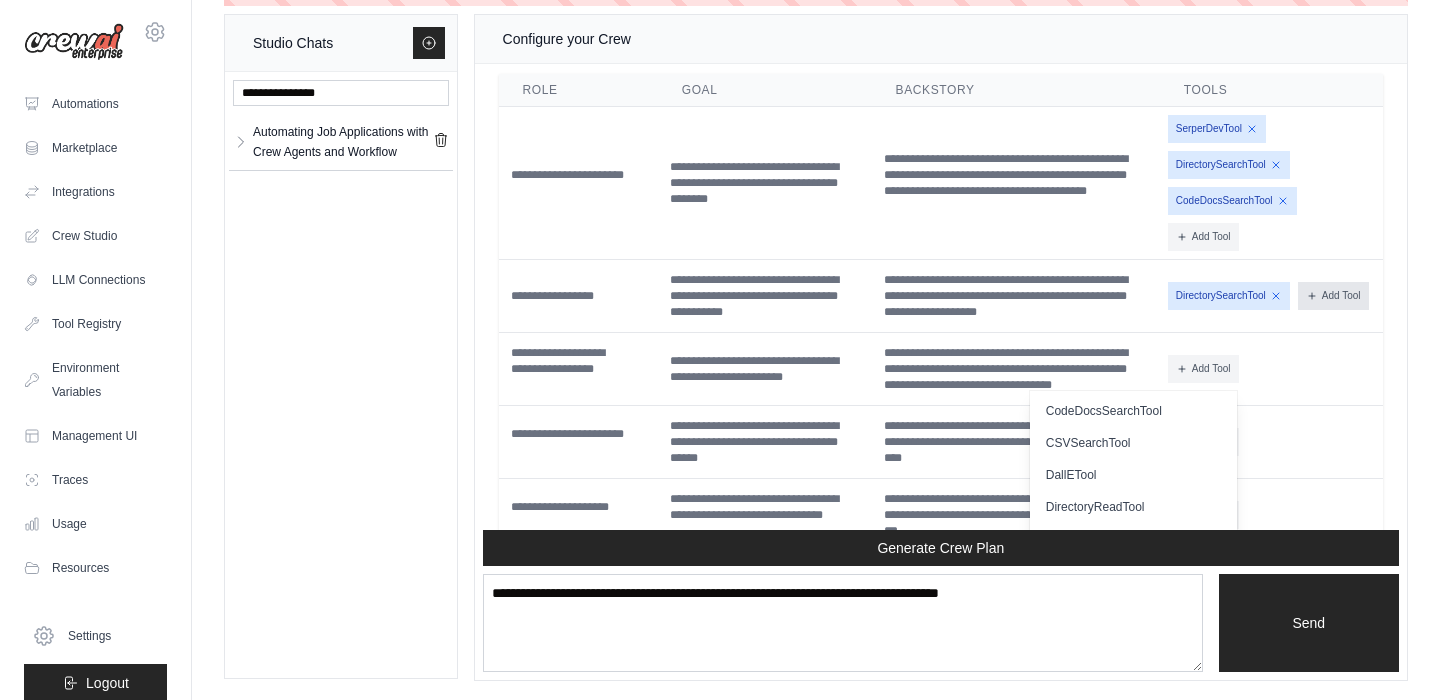 click on "Add Tool" at bounding box center [1333, 296] 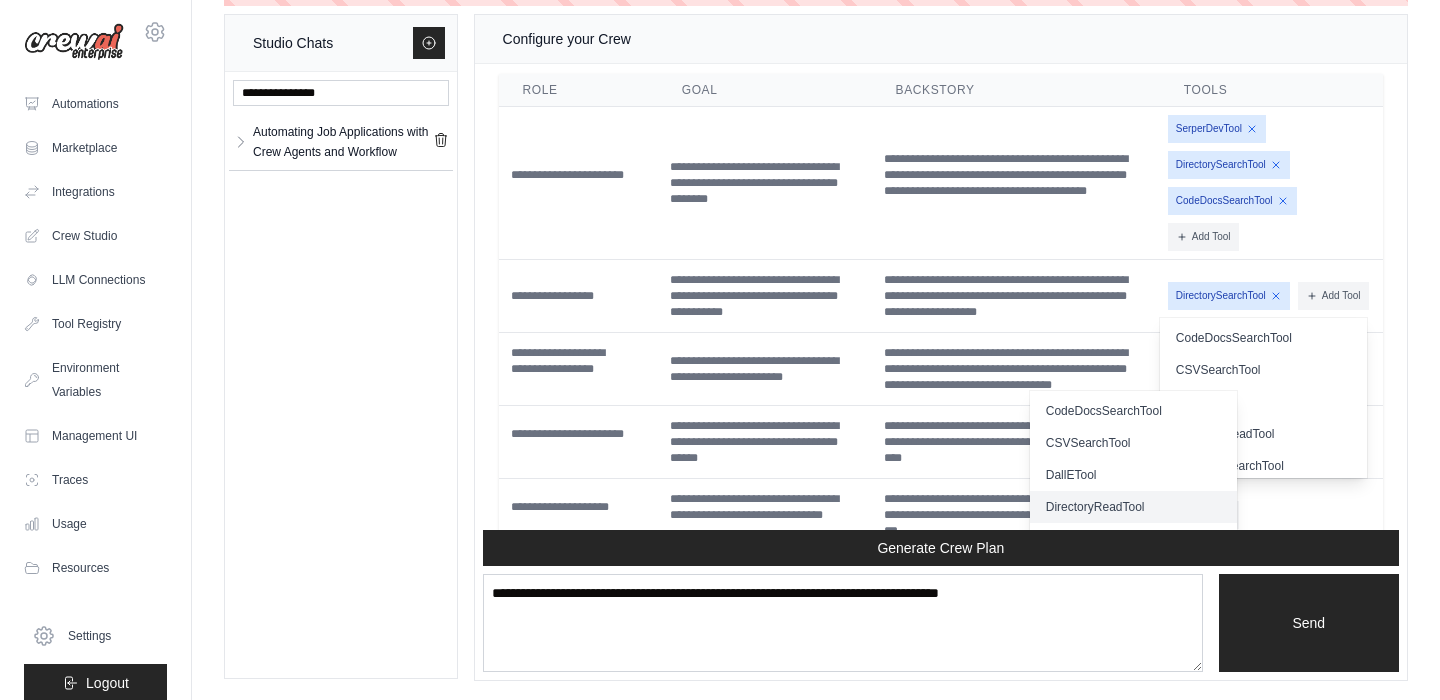 click on "DirectoryReadTool" at bounding box center [1133, 507] 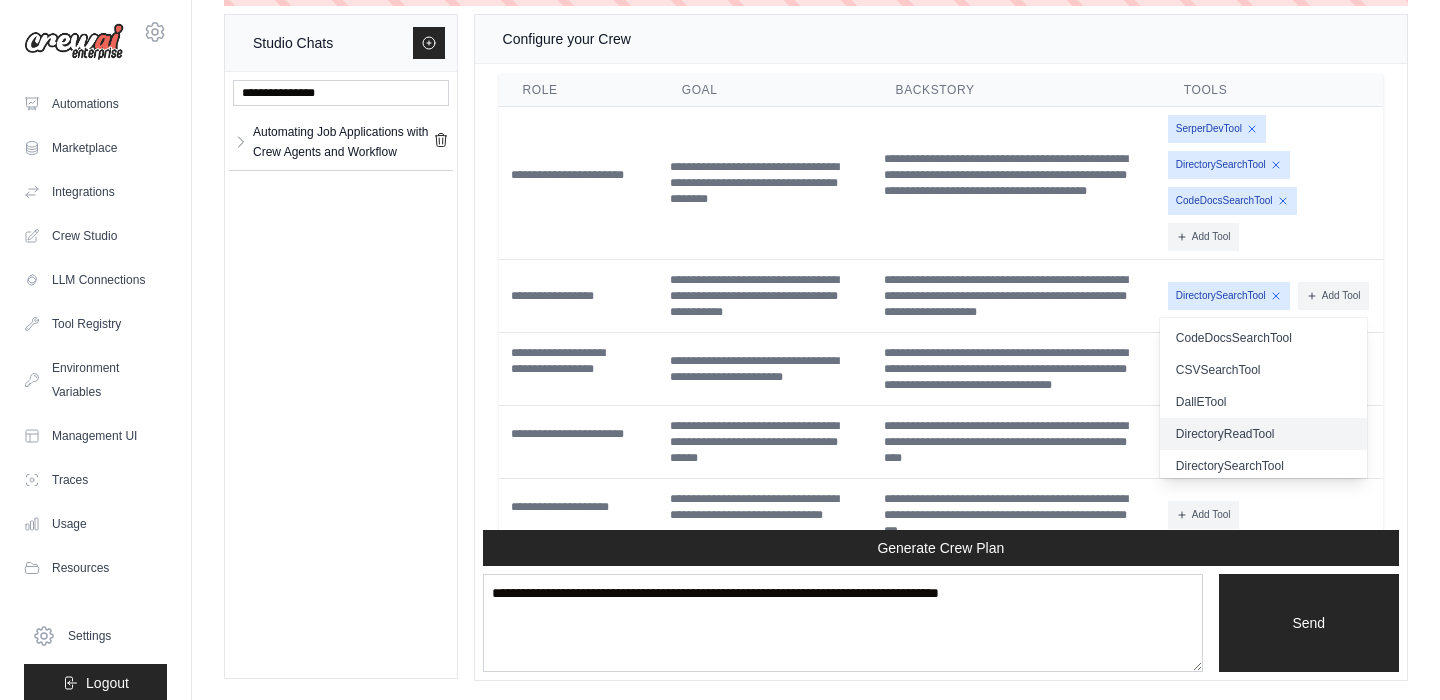 click on "DirectoryReadTool" at bounding box center [1263, 434] 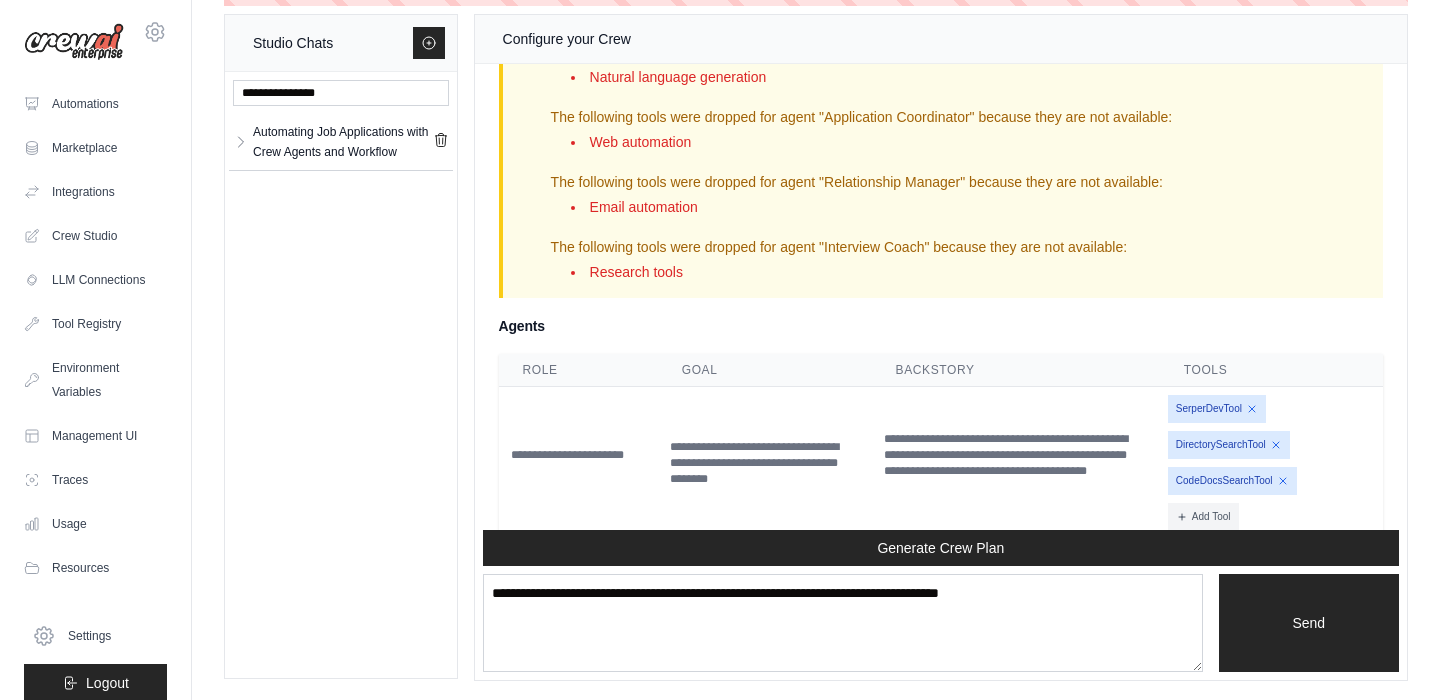 scroll, scrollTop: 13755, scrollLeft: 0, axis: vertical 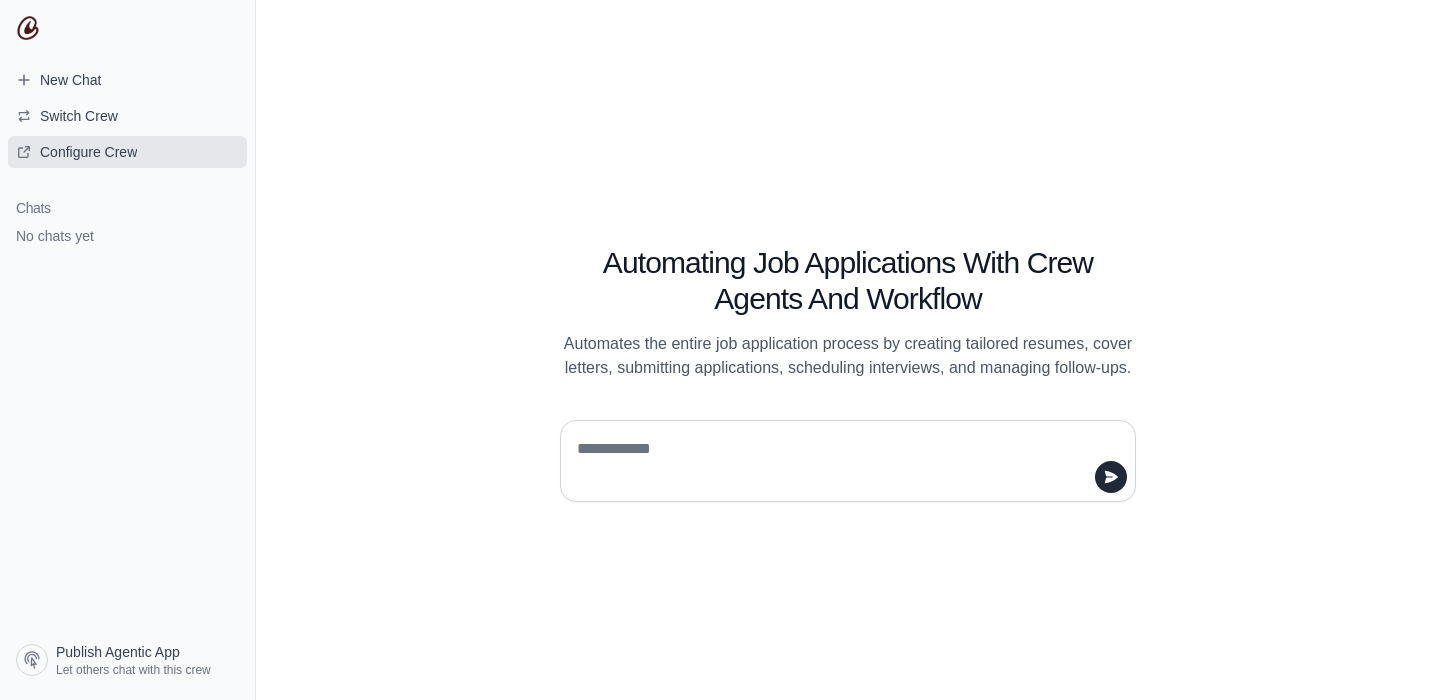 click on "Configure
Crew" at bounding box center [88, 152] 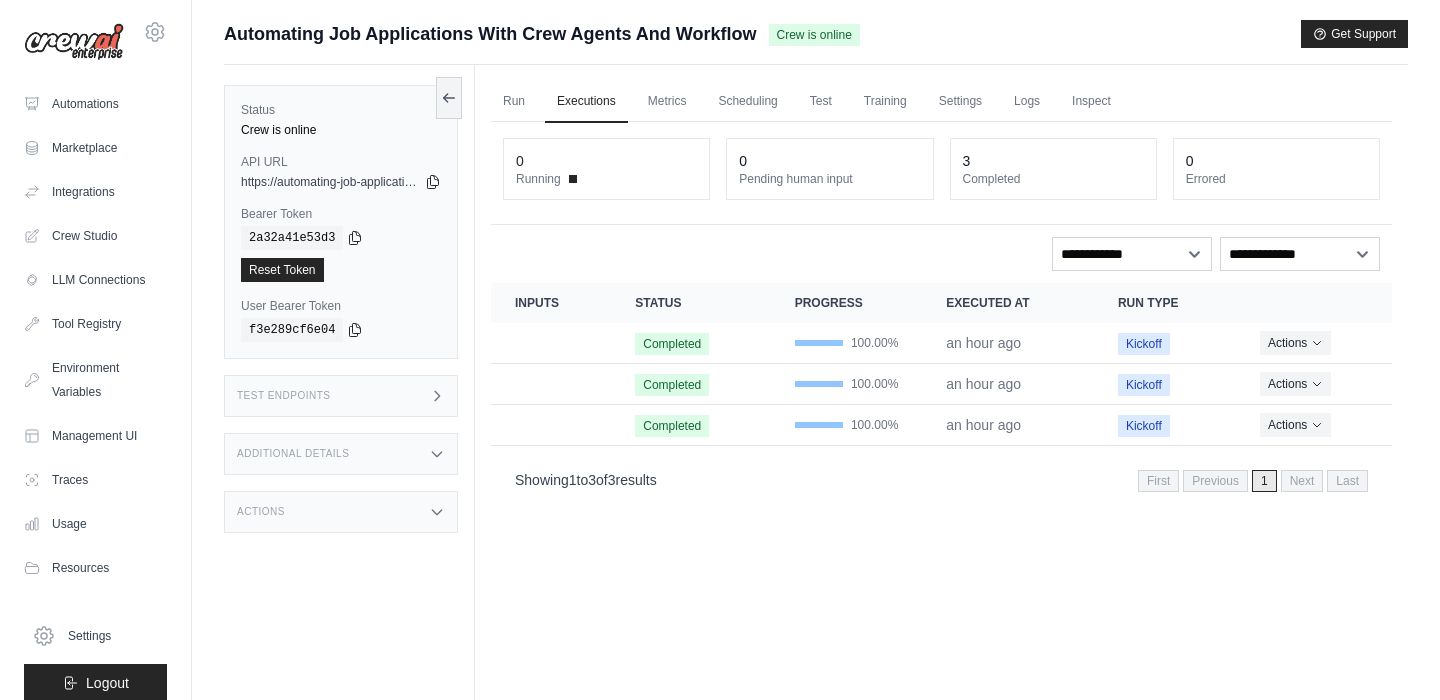 scroll, scrollTop: 0, scrollLeft: 0, axis: both 